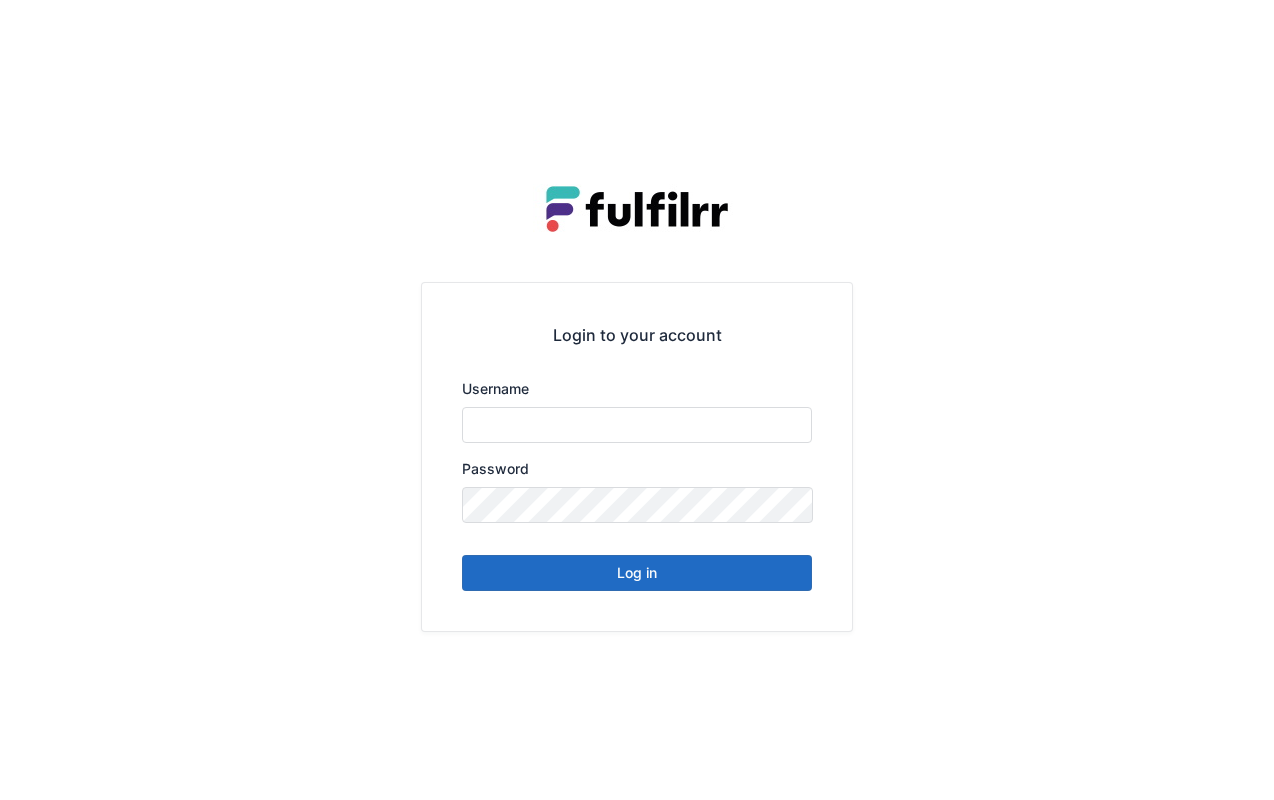 scroll, scrollTop: 0, scrollLeft: 0, axis: both 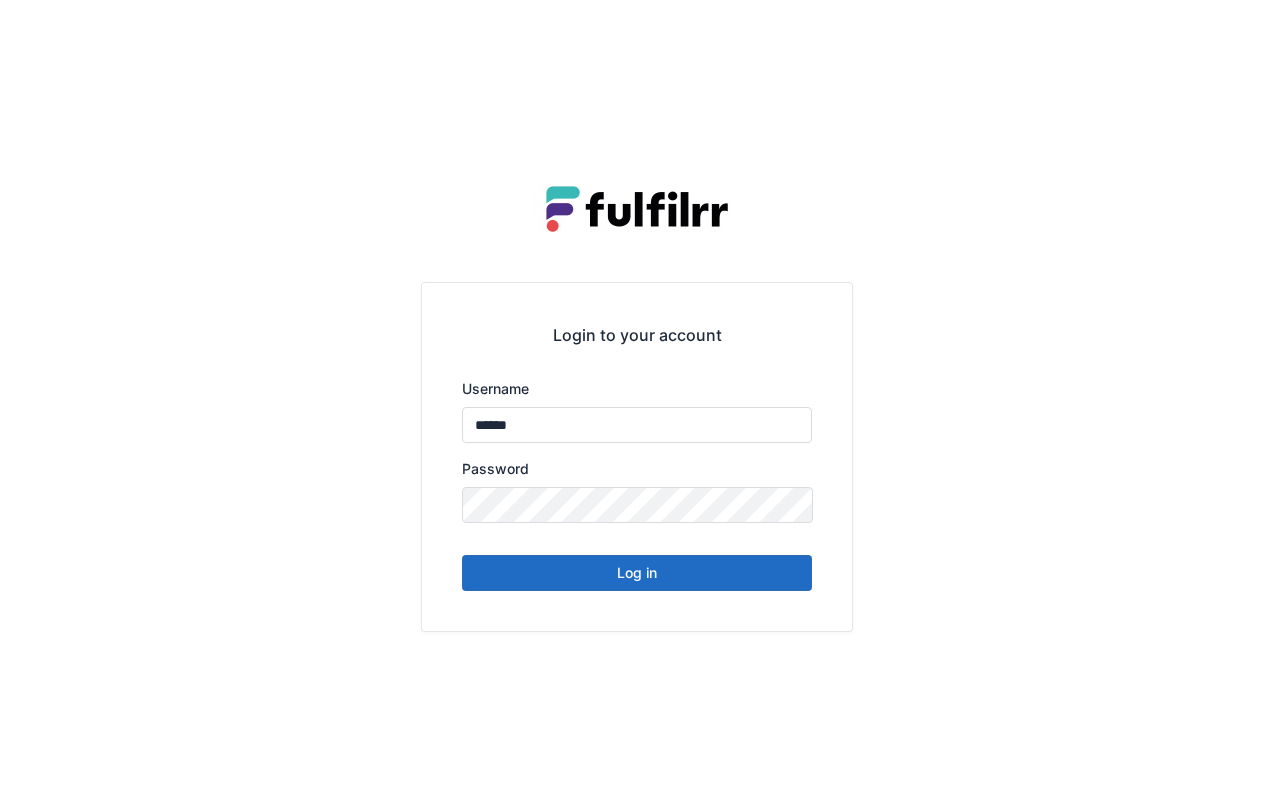 click on "Log in" at bounding box center (637, 573) 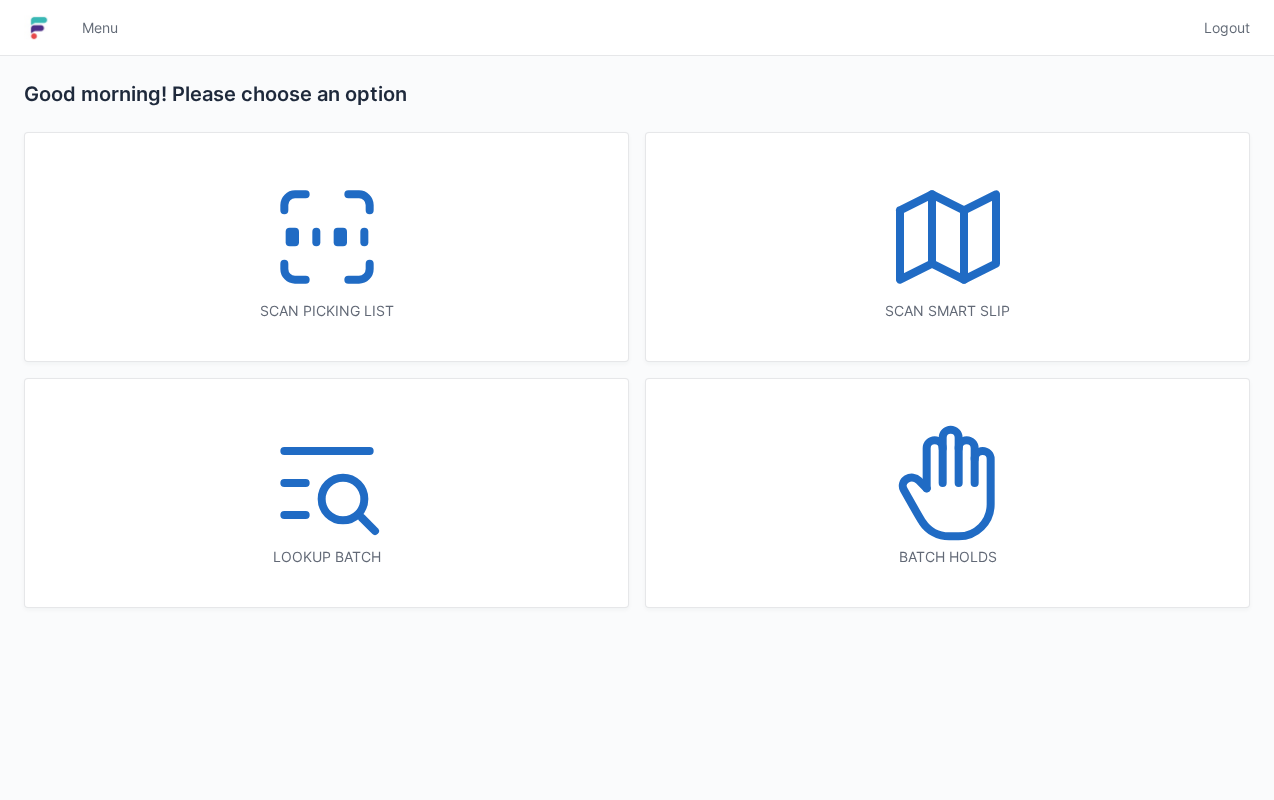 scroll, scrollTop: 0, scrollLeft: 0, axis: both 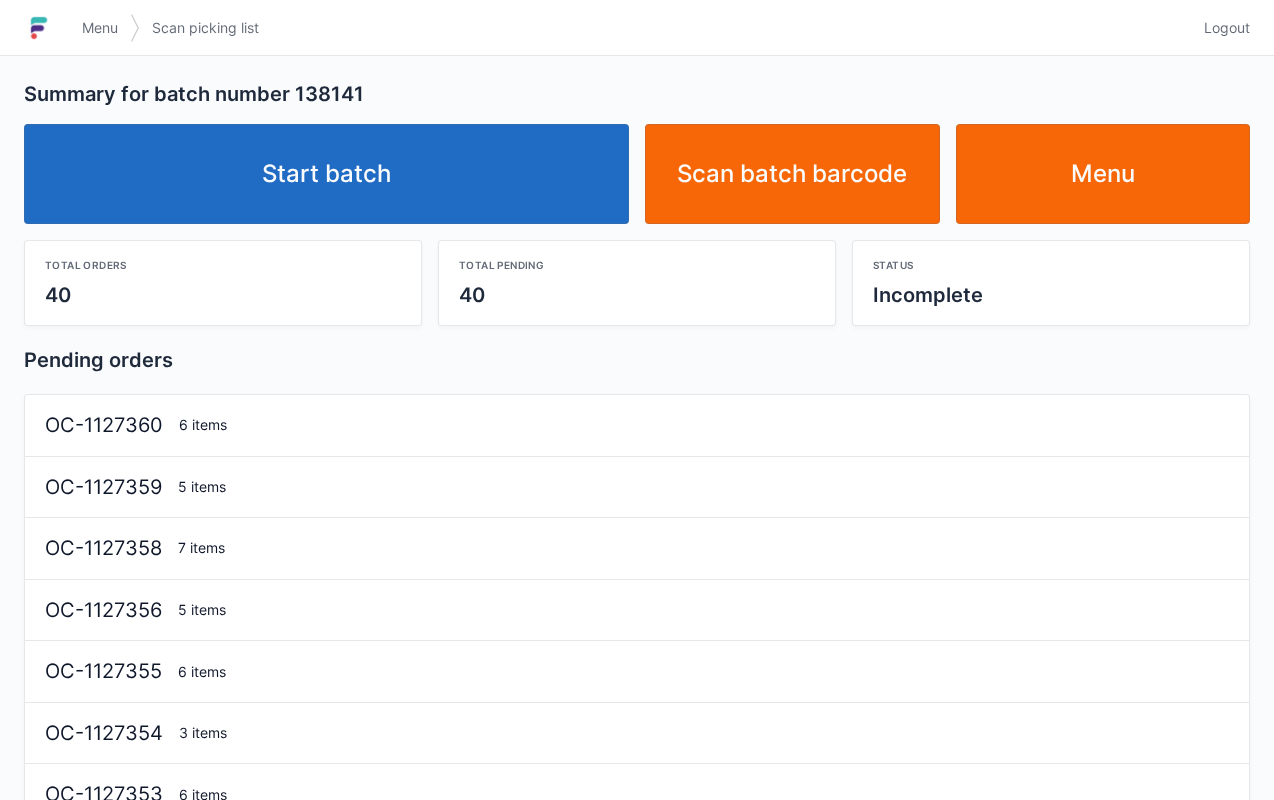 click on "Start batch" at bounding box center [326, 174] 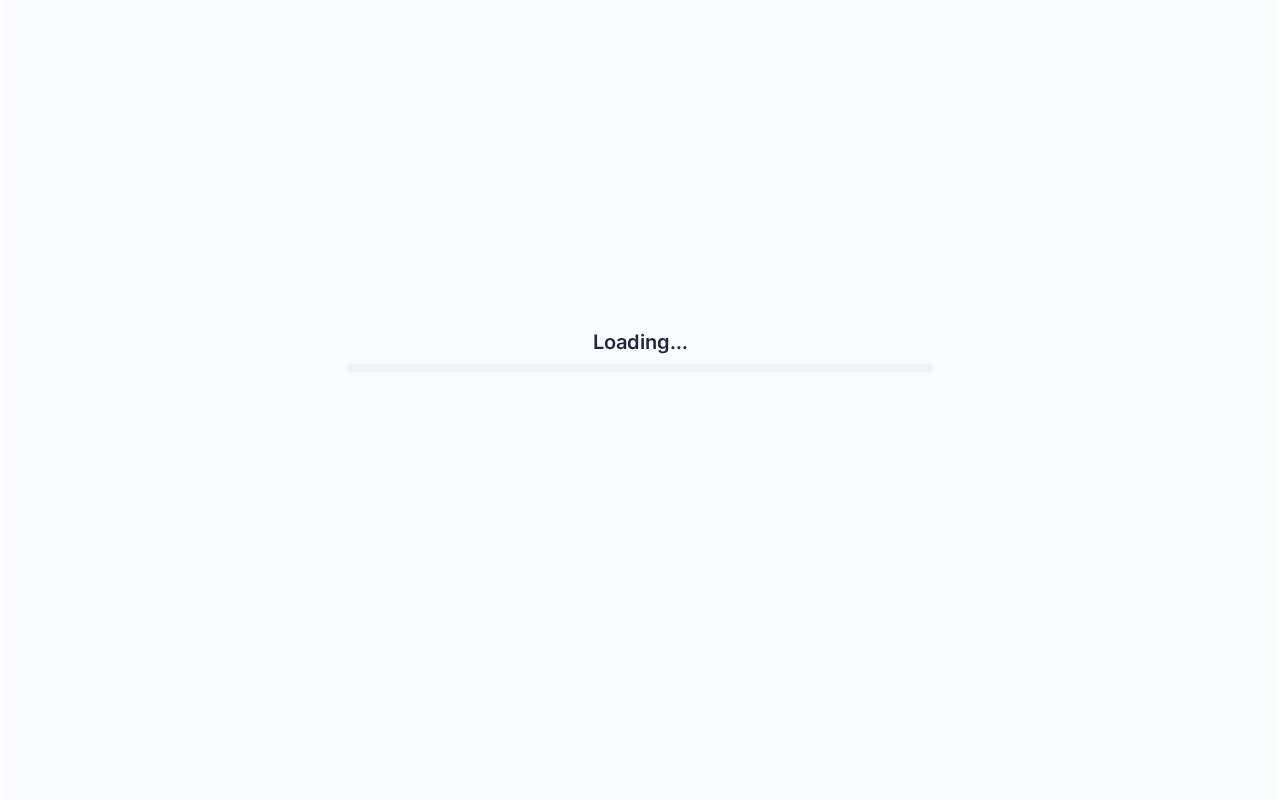 scroll, scrollTop: 0, scrollLeft: 0, axis: both 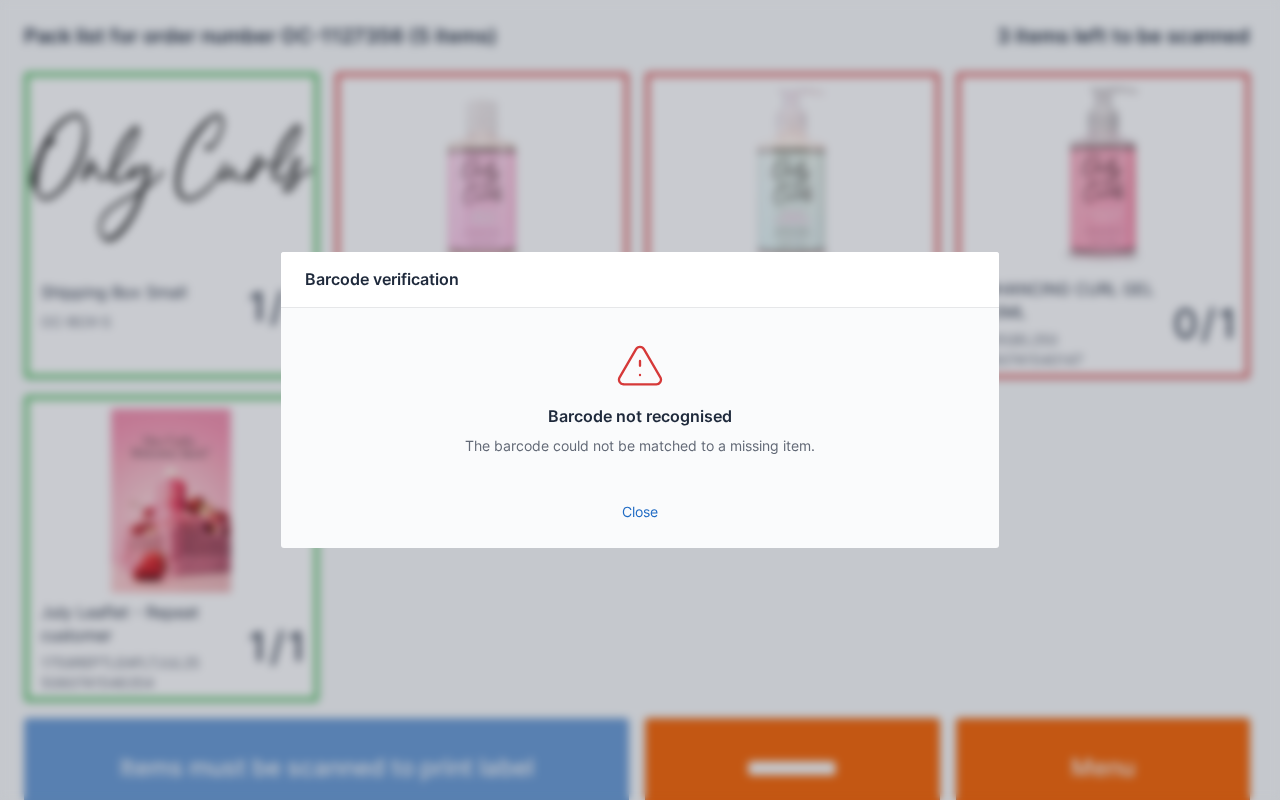 click on "Barcode not recognised The barcode could not be matched to a missing item." at bounding box center (640, 398) 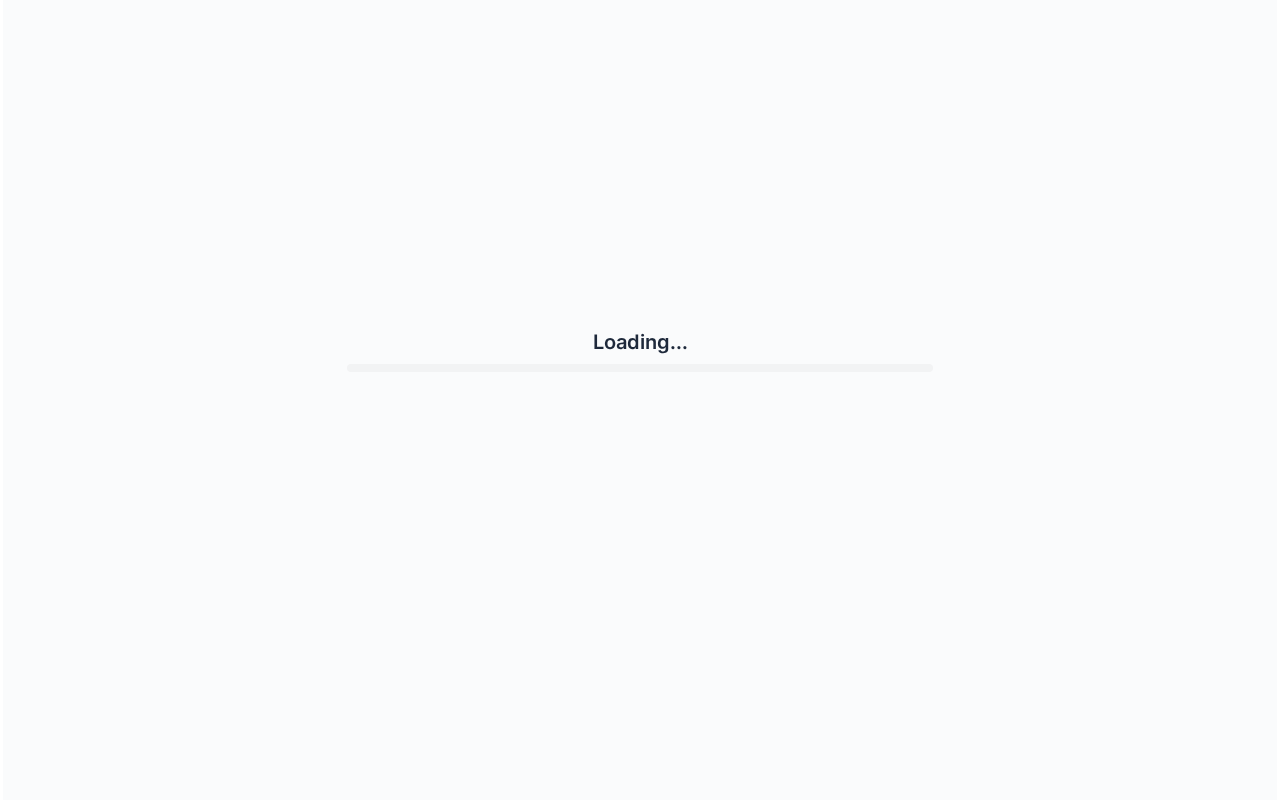 scroll, scrollTop: 0, scrollLeft: 0, axis: both 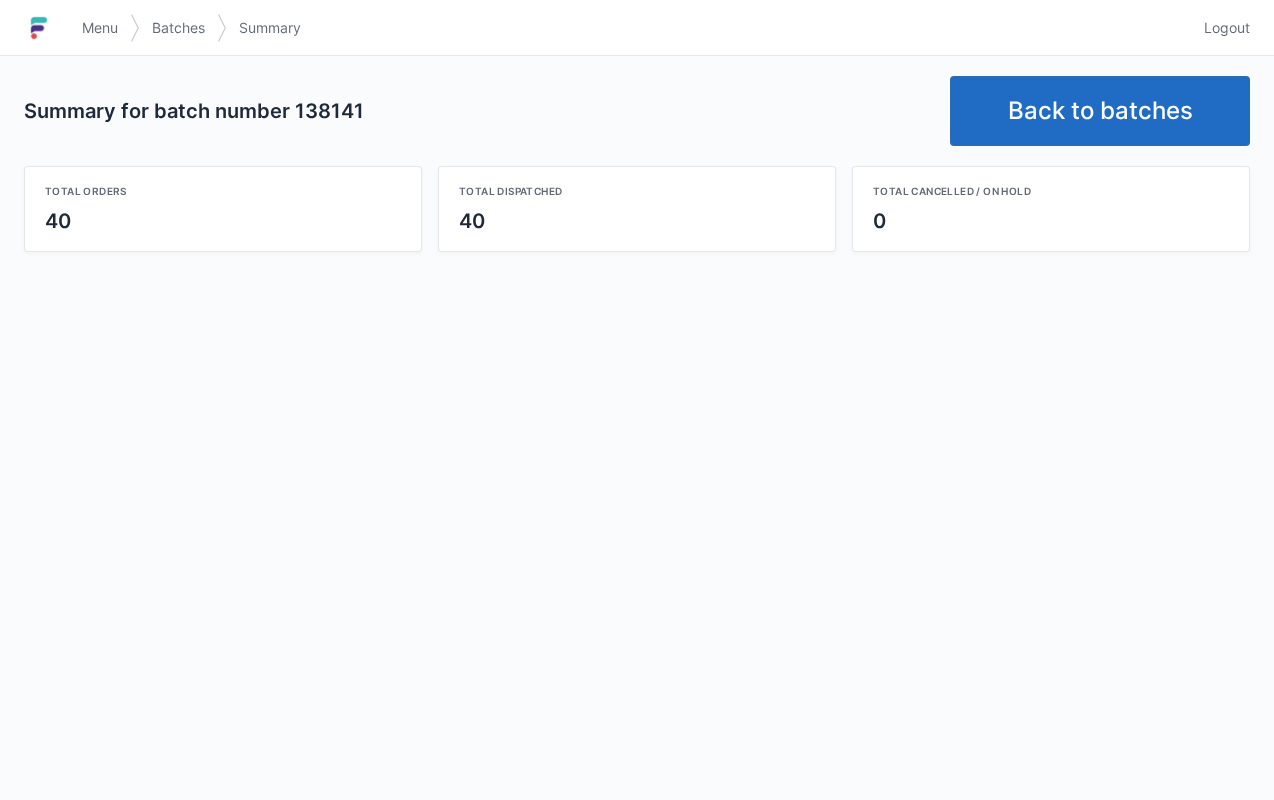 click on "Back to batches" at bounding box center [1100, 111] 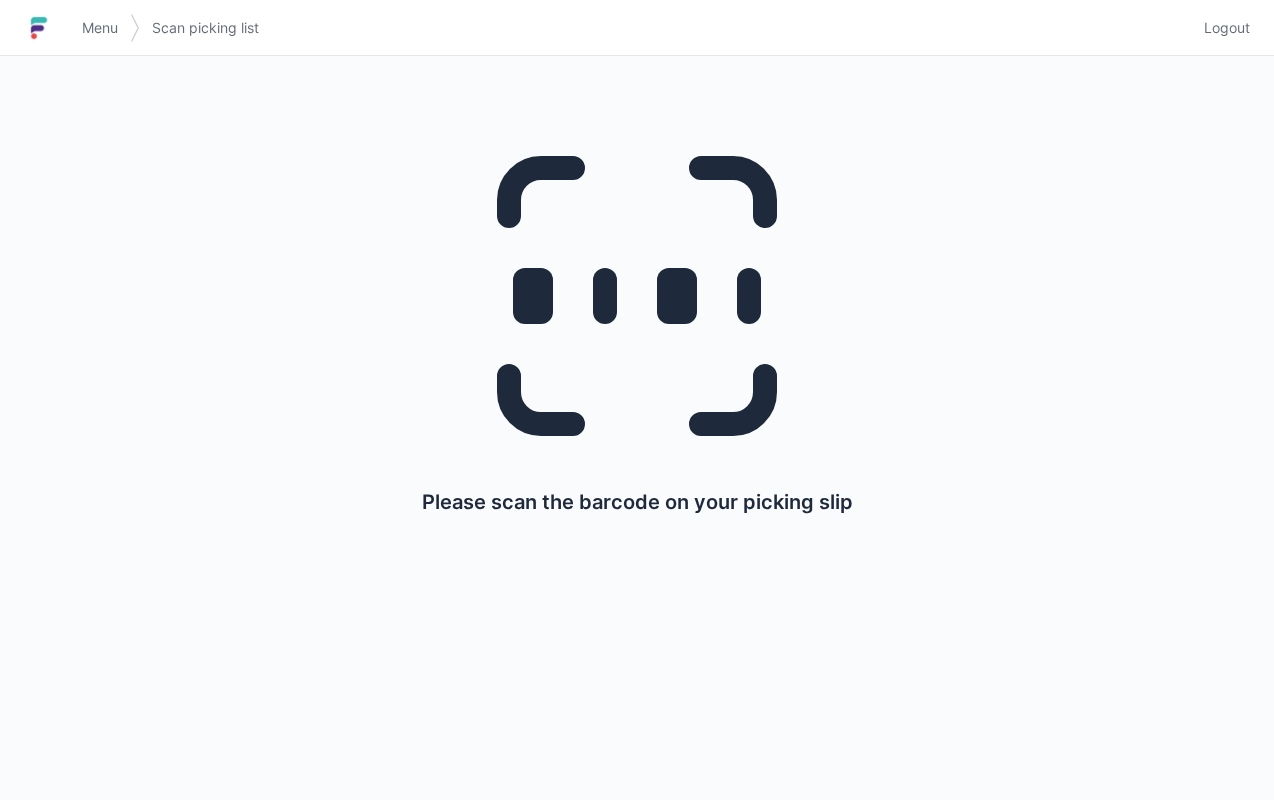 scroll, scrollTop: 0, scrollLeft: 0, axis: both 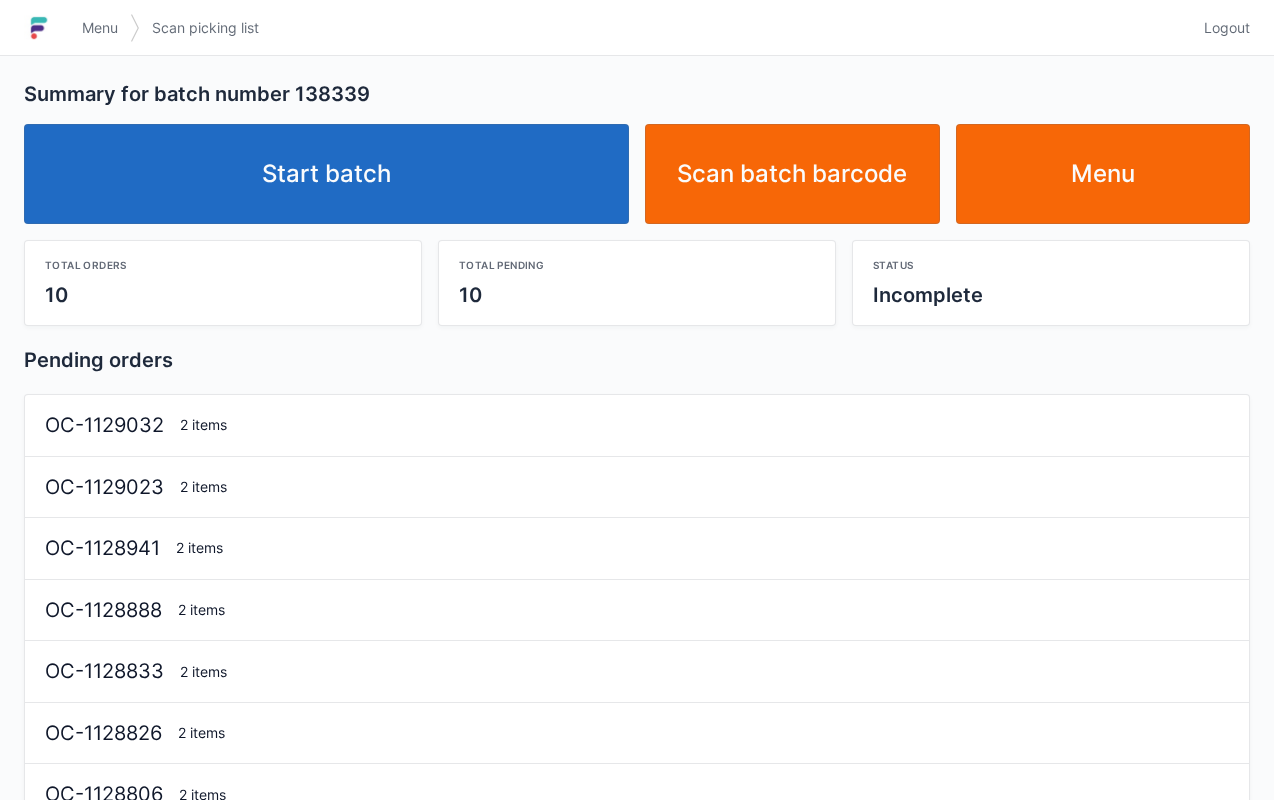 click on "Start batch" at bounding box center (326, 174) 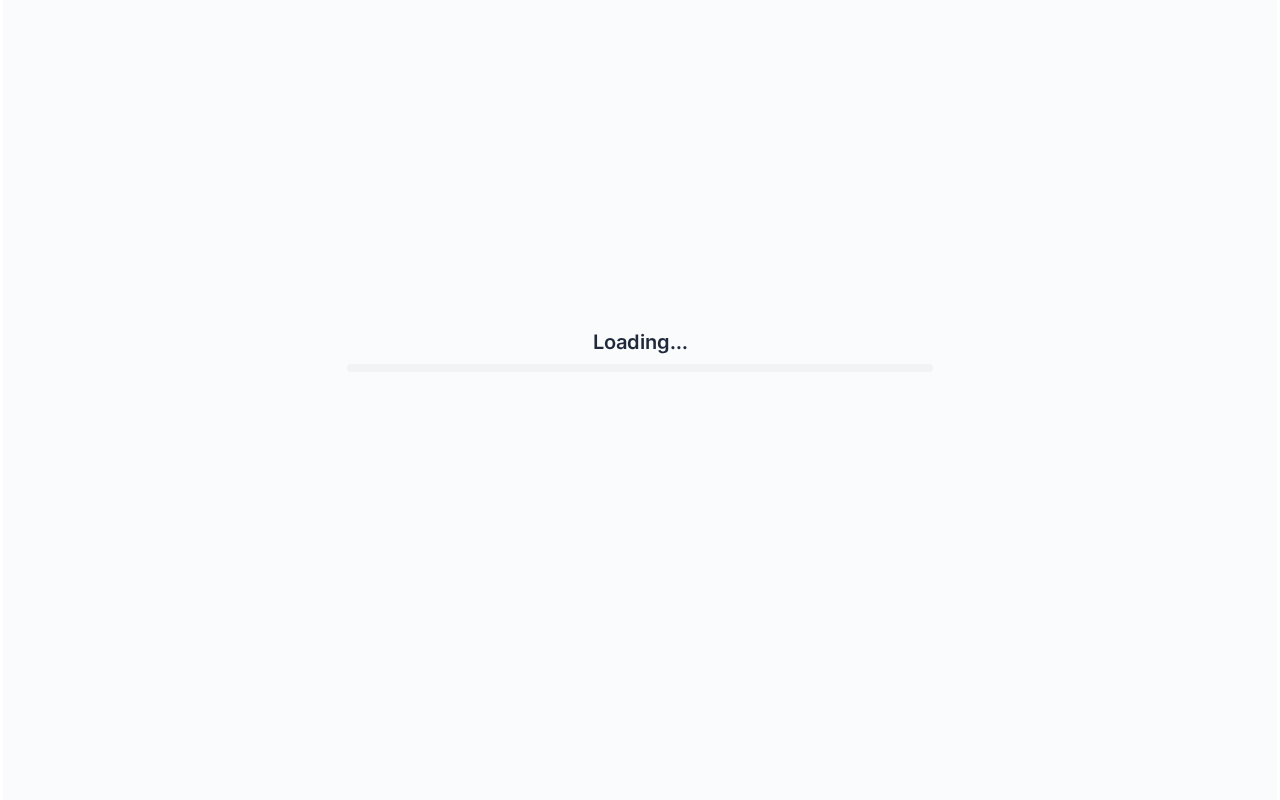 scroll, scrollTop: 0, scrollLeft: 0, axis: both 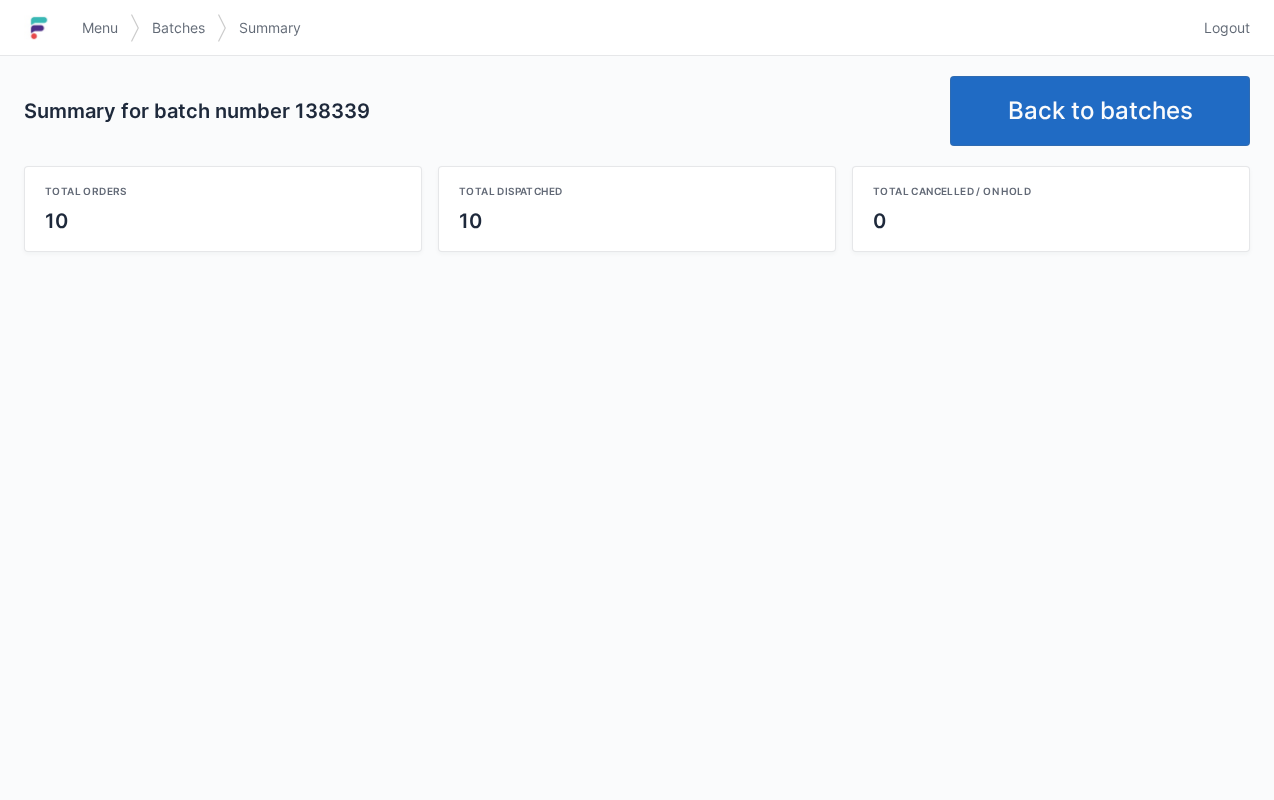 click on "Back to batches" at bounding box center [1100, 111] 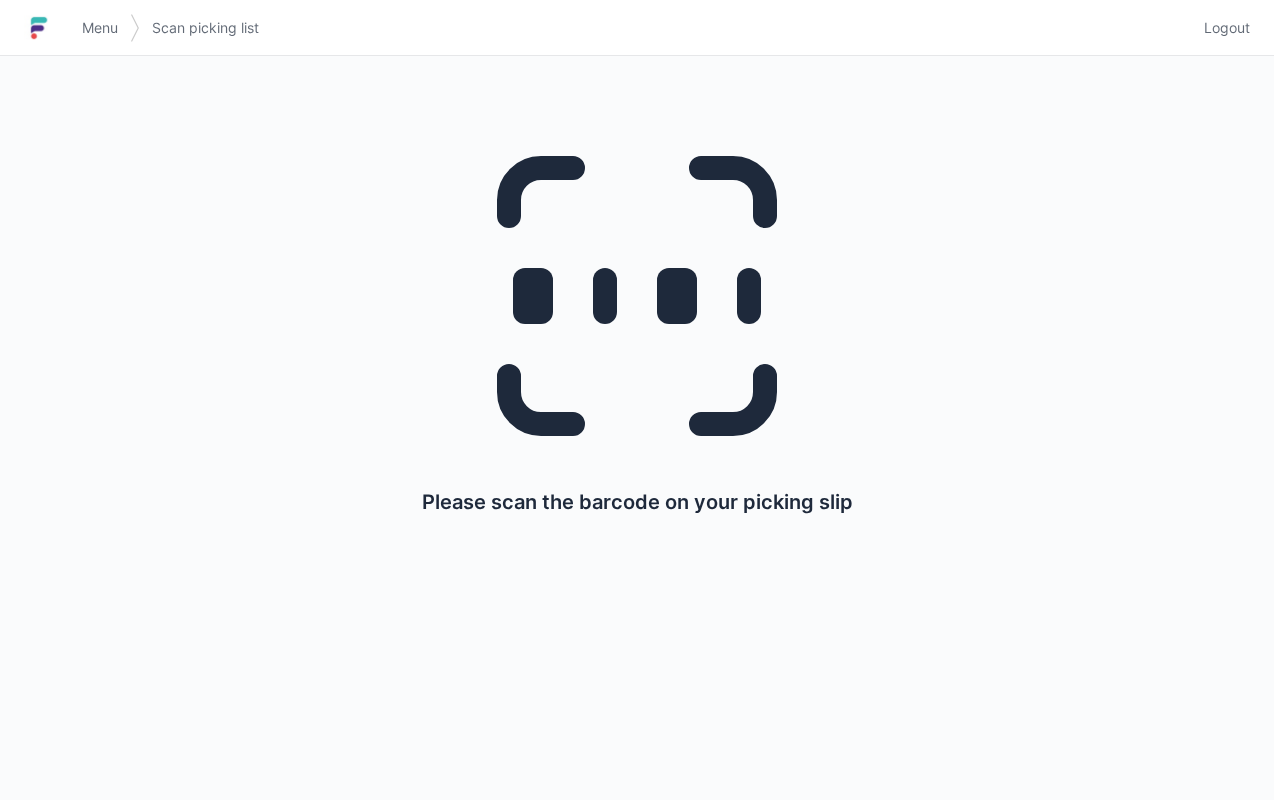 scroll, scrollTop: 0, scrollLeft: 0, axis: both 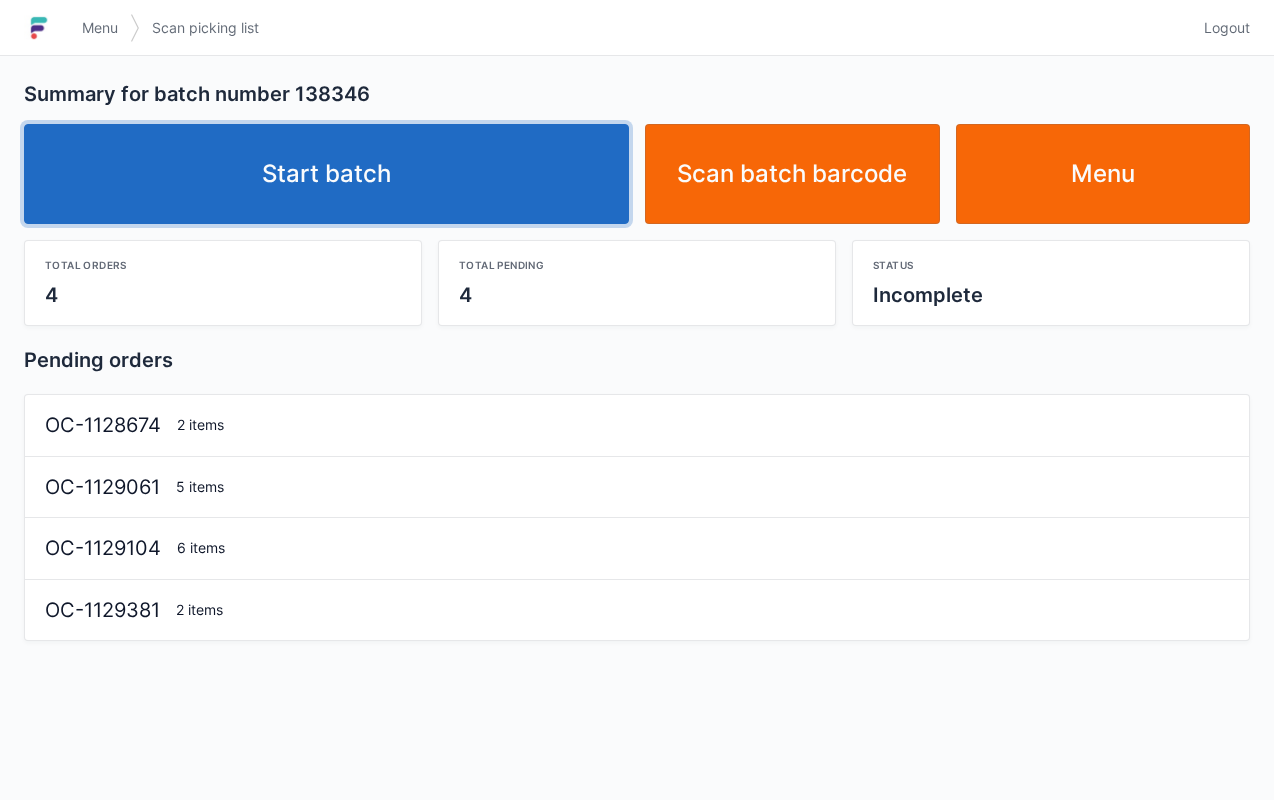 click on "Start batch" at bounding box center [326, 174] 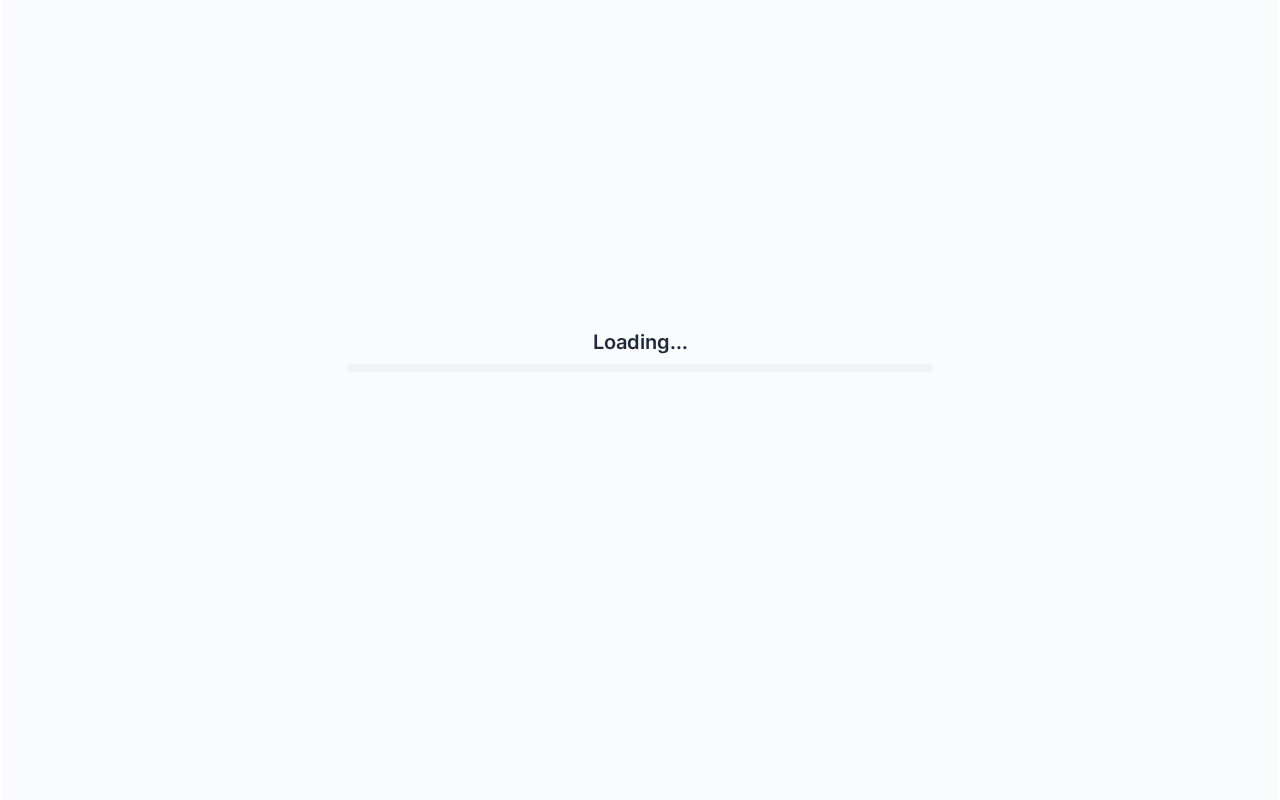 scroll, scrollTop: 0, scrollLeft: 0, axis: both 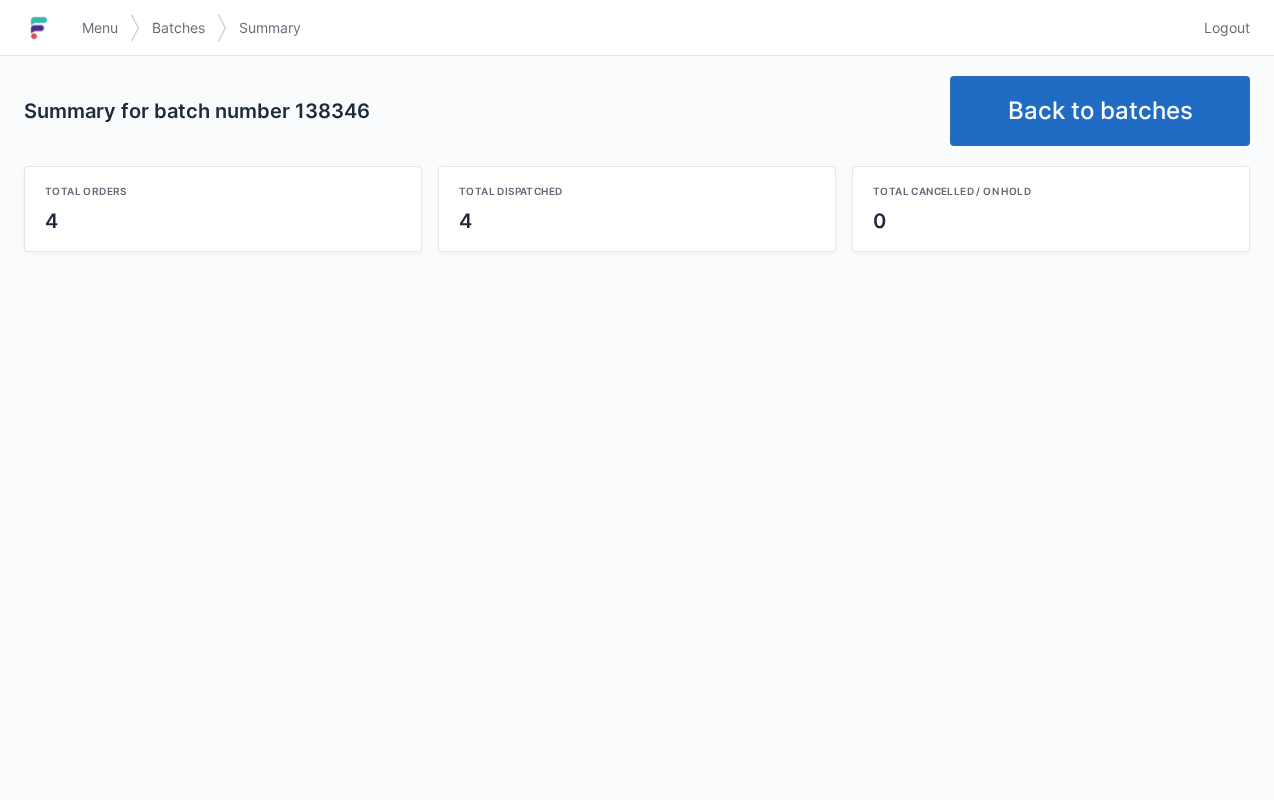 click on "Back to batches" at bounding box center (1100, 111) 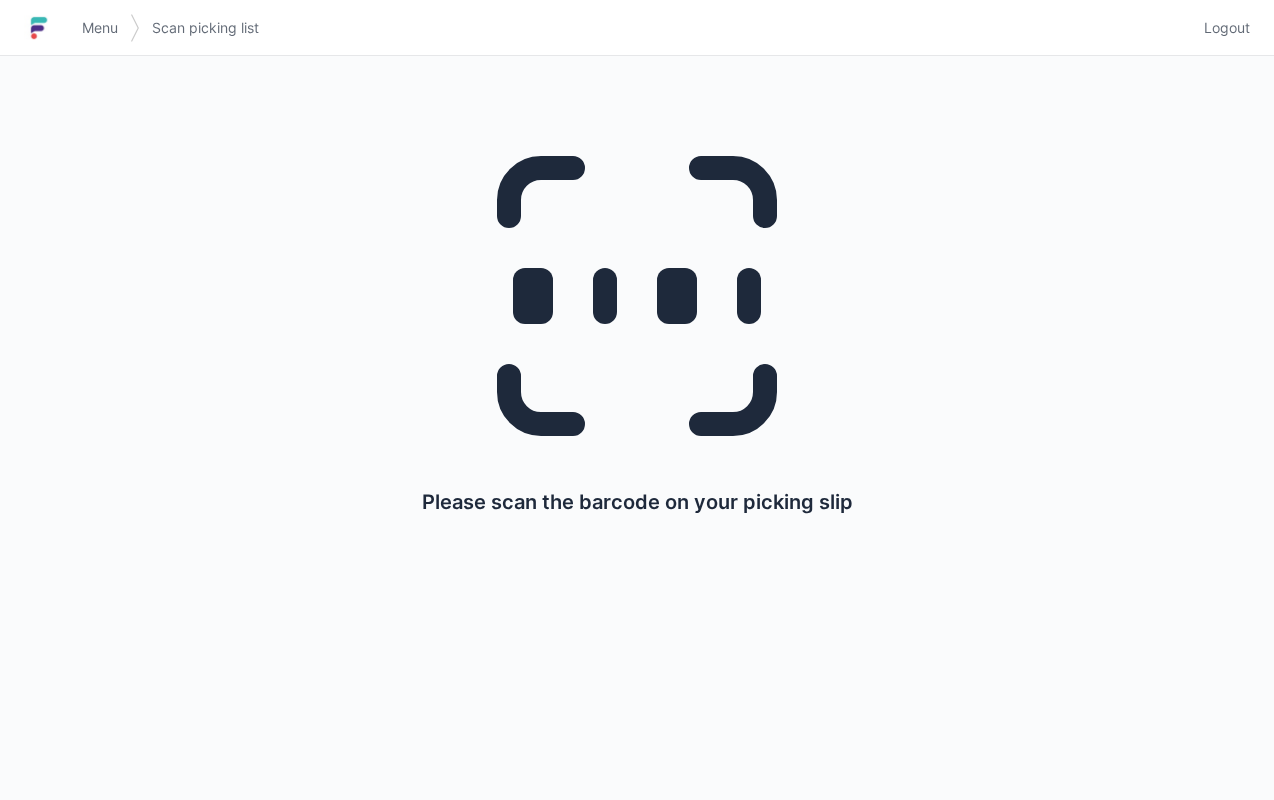 scroll, scrollTop: 0, scrollLeft: 0, axis: both 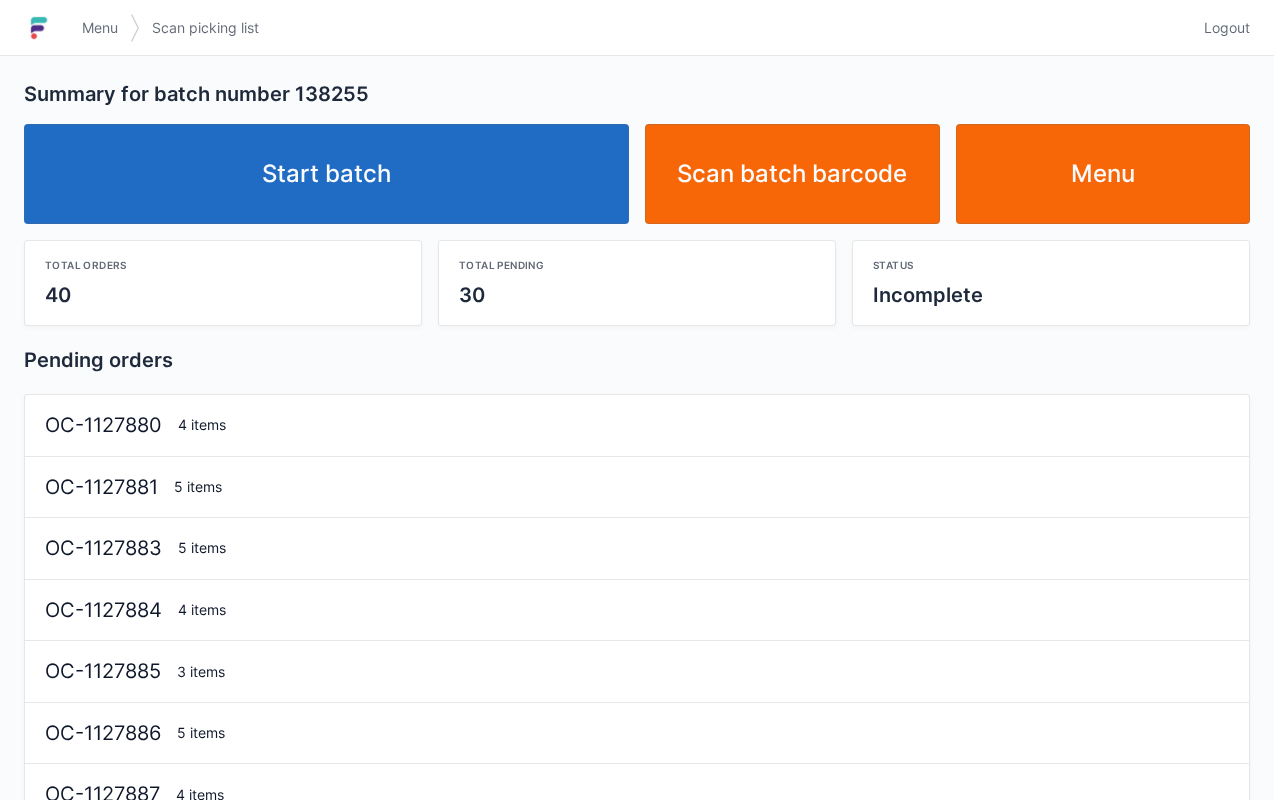 click on "Start batch" at bounding box center (326, 174) 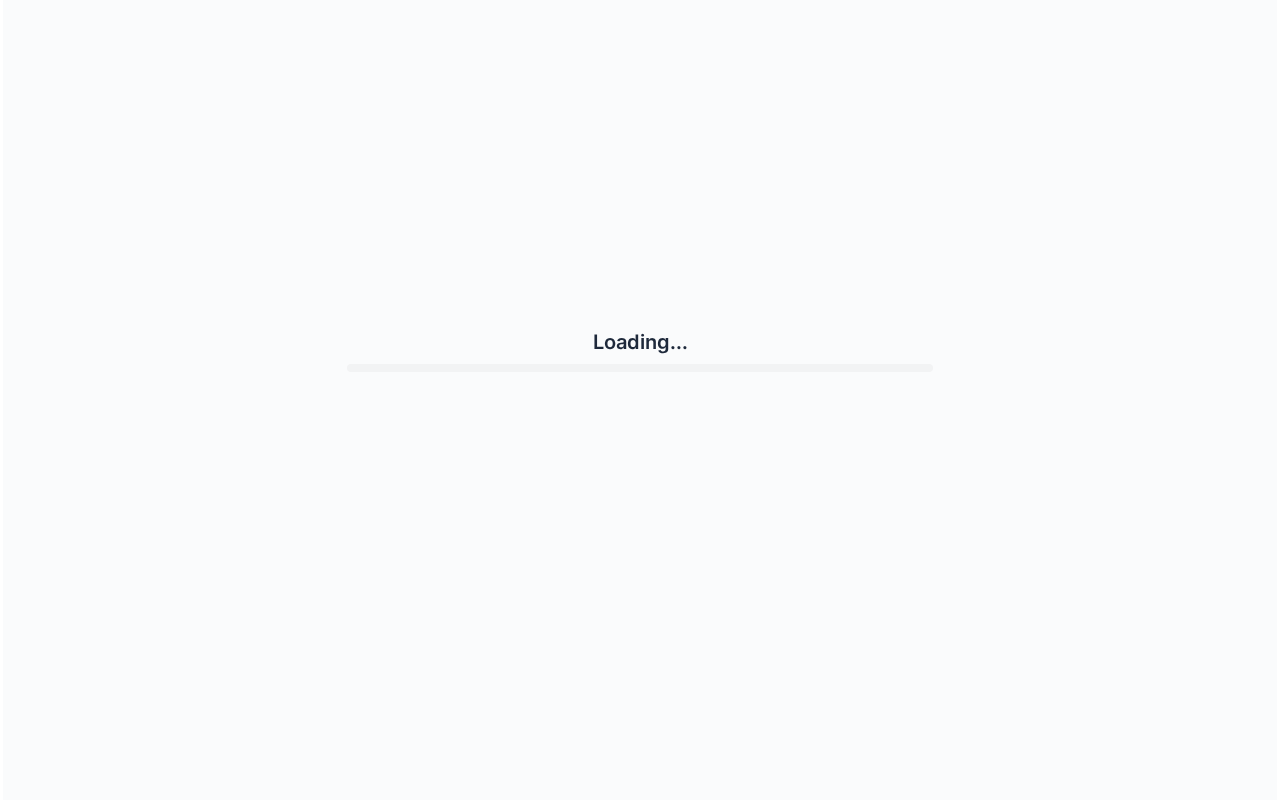 scroll, scrollTop: 0, scrollLeft: 0, axis: both 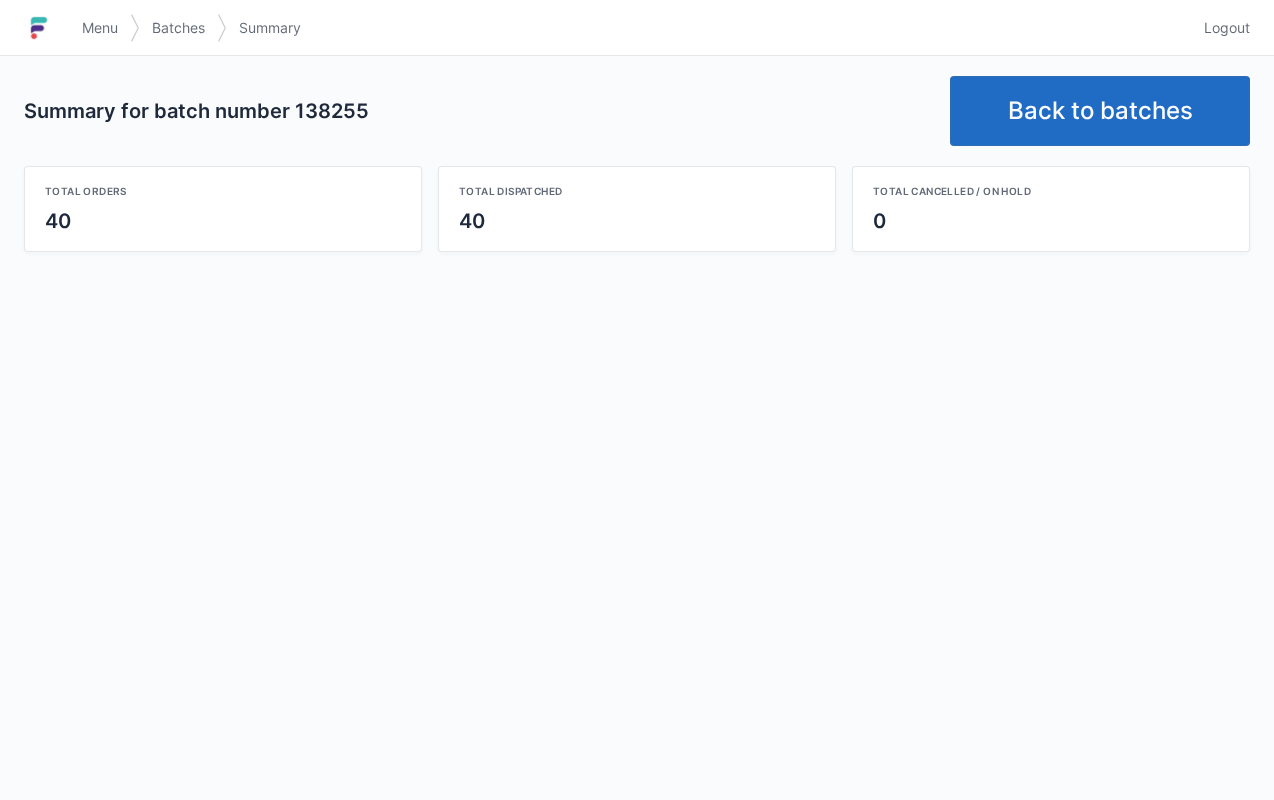 click on "Back to batches" at bounding box center [1100, 111] 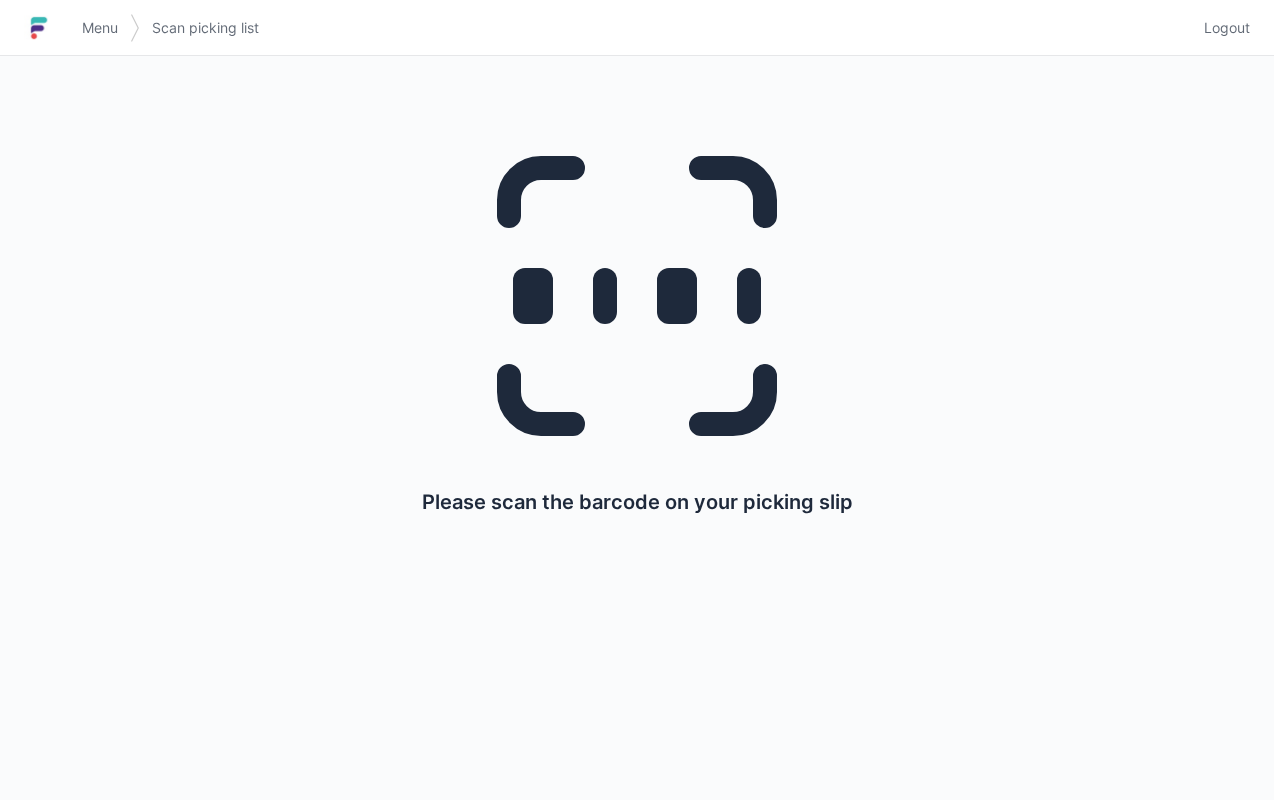 scroll, scrollTop: 0, scrollLeft: 0, axis: both 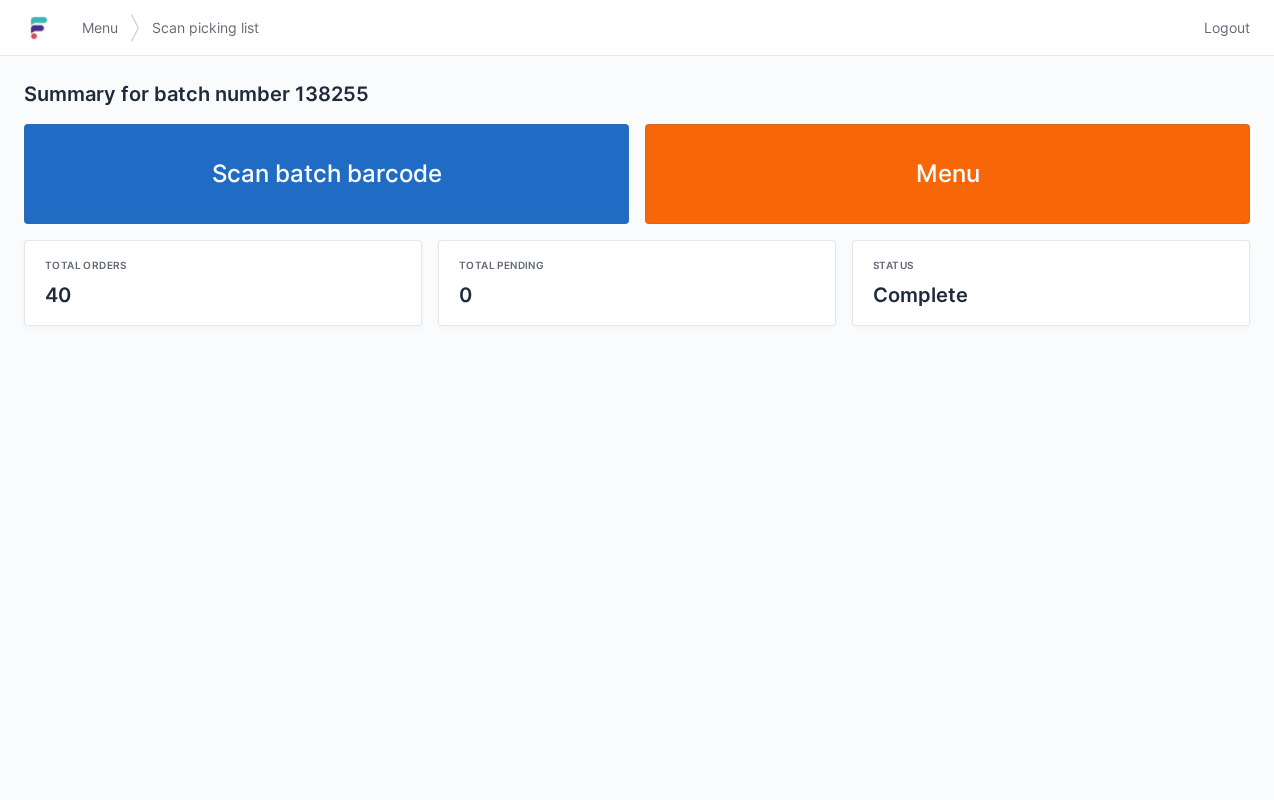 click on "Scan batch barcode" at bounding box center (326, 174) 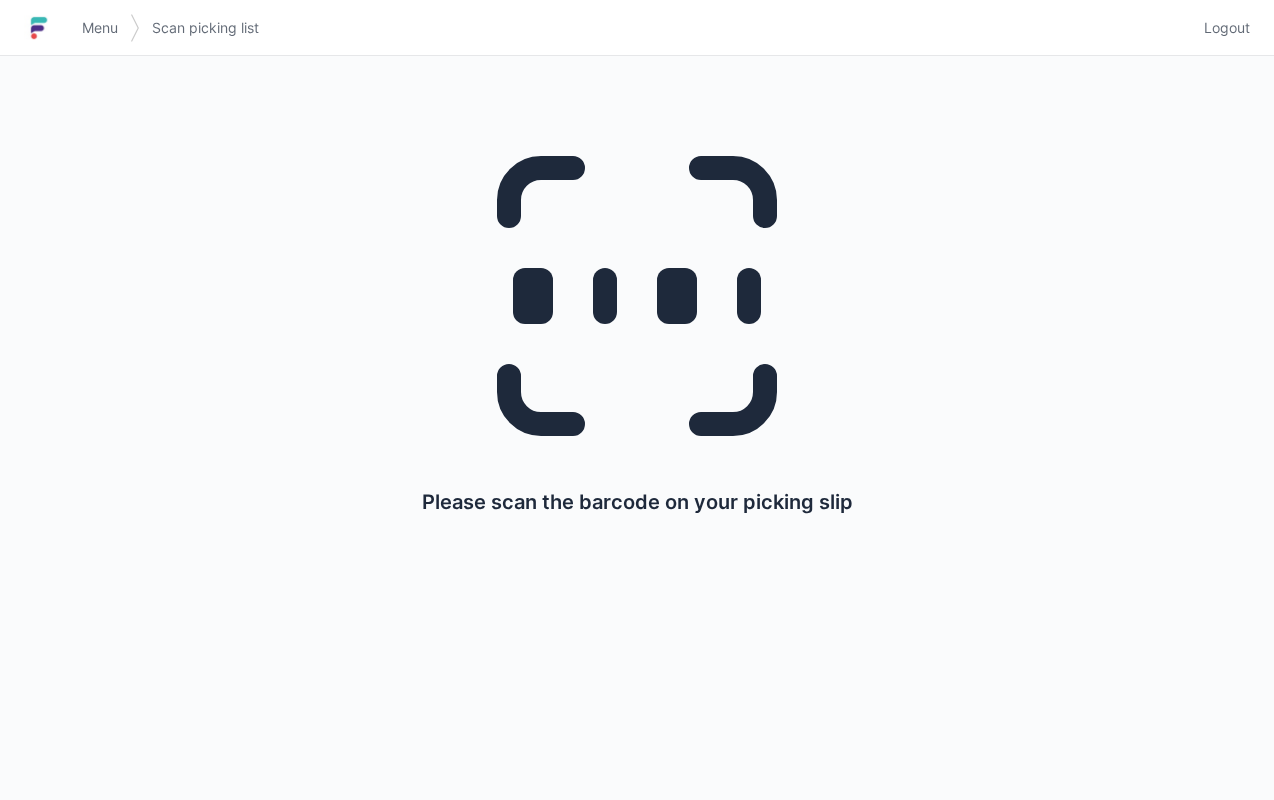 scroll, scrollTop: 0, scrollLeft: 0, axis: both 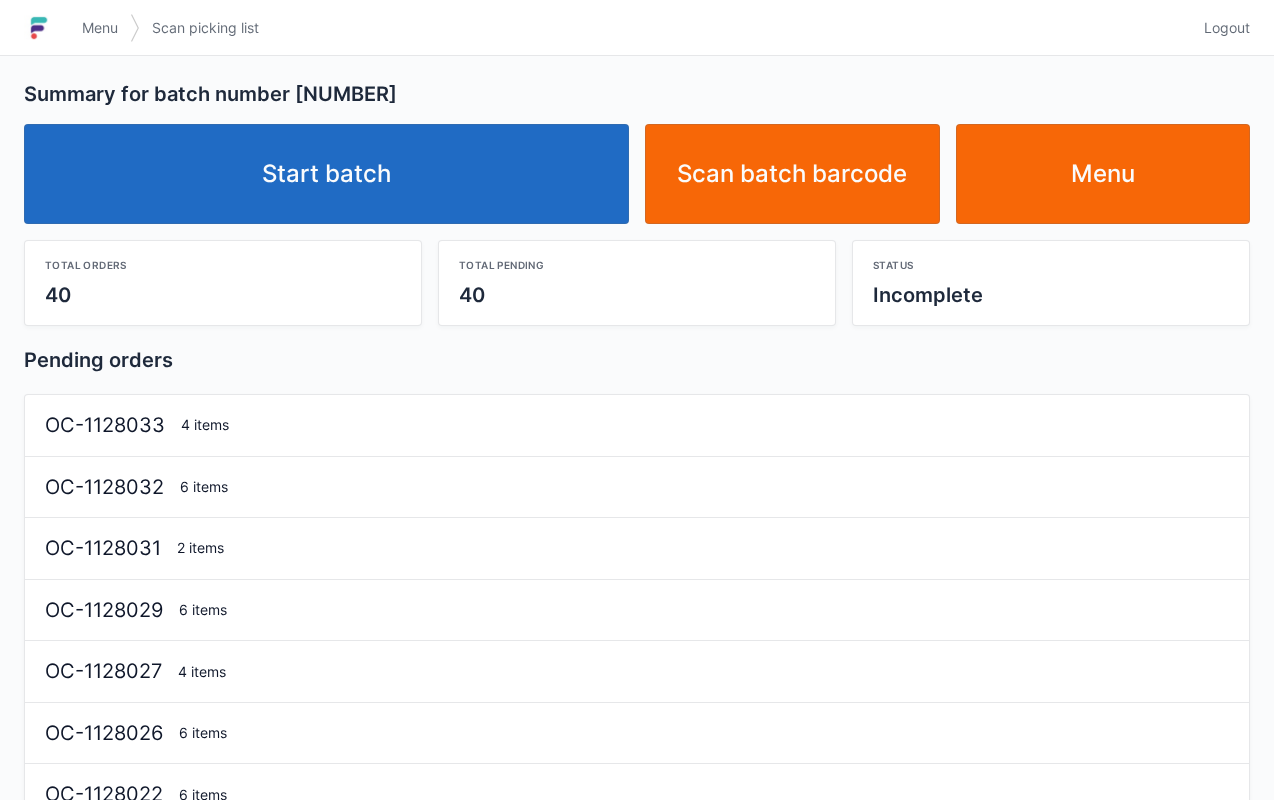 click on "Start batch" at bounding box center (326, 174) 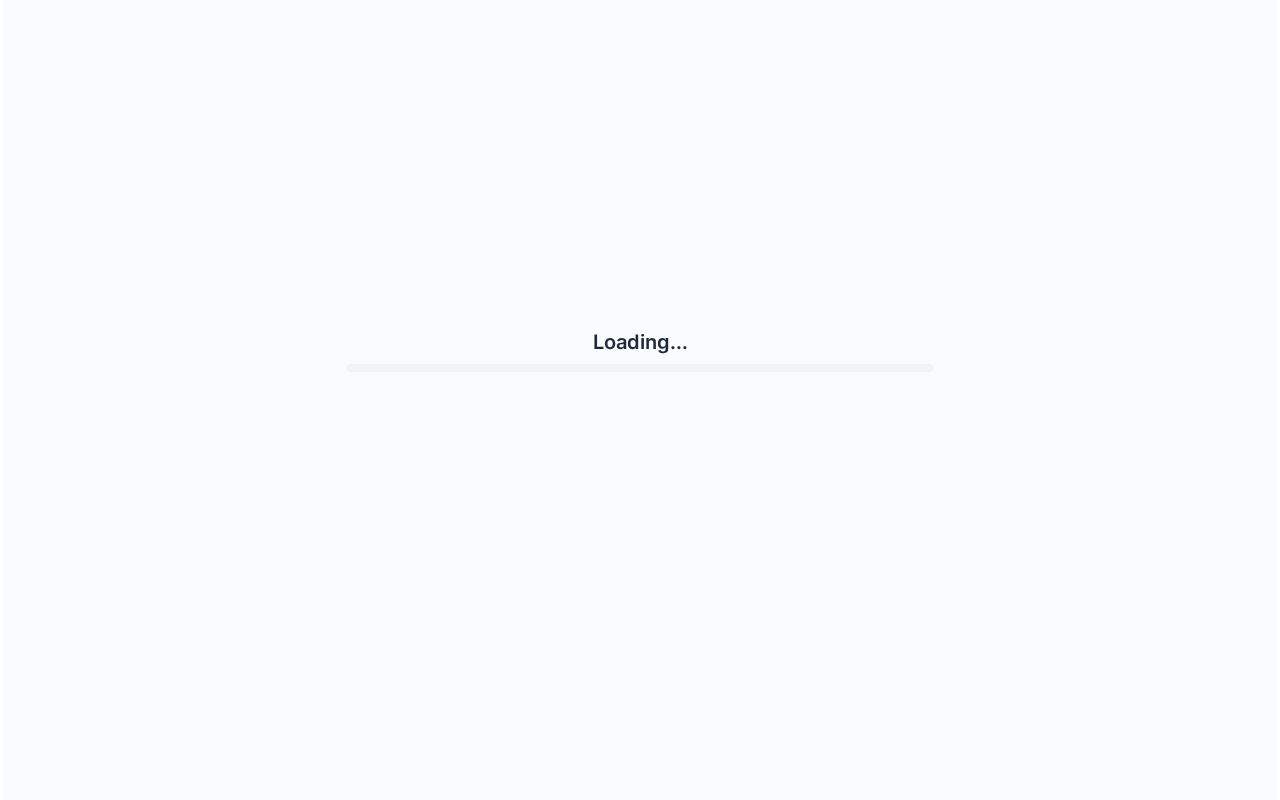 scroll, scrollTop: 0, scrollLeft: 0, axis: both 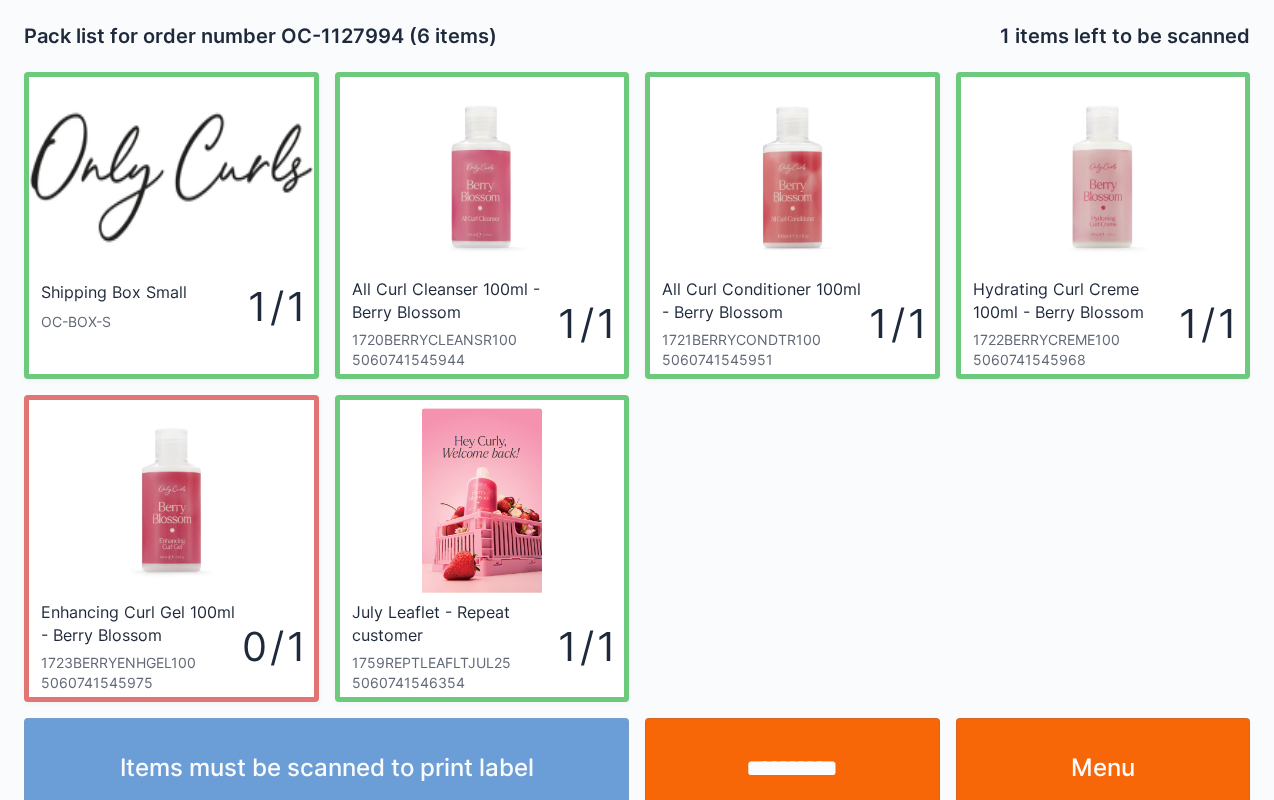 click on "**********" at bounding box center [792, 768] 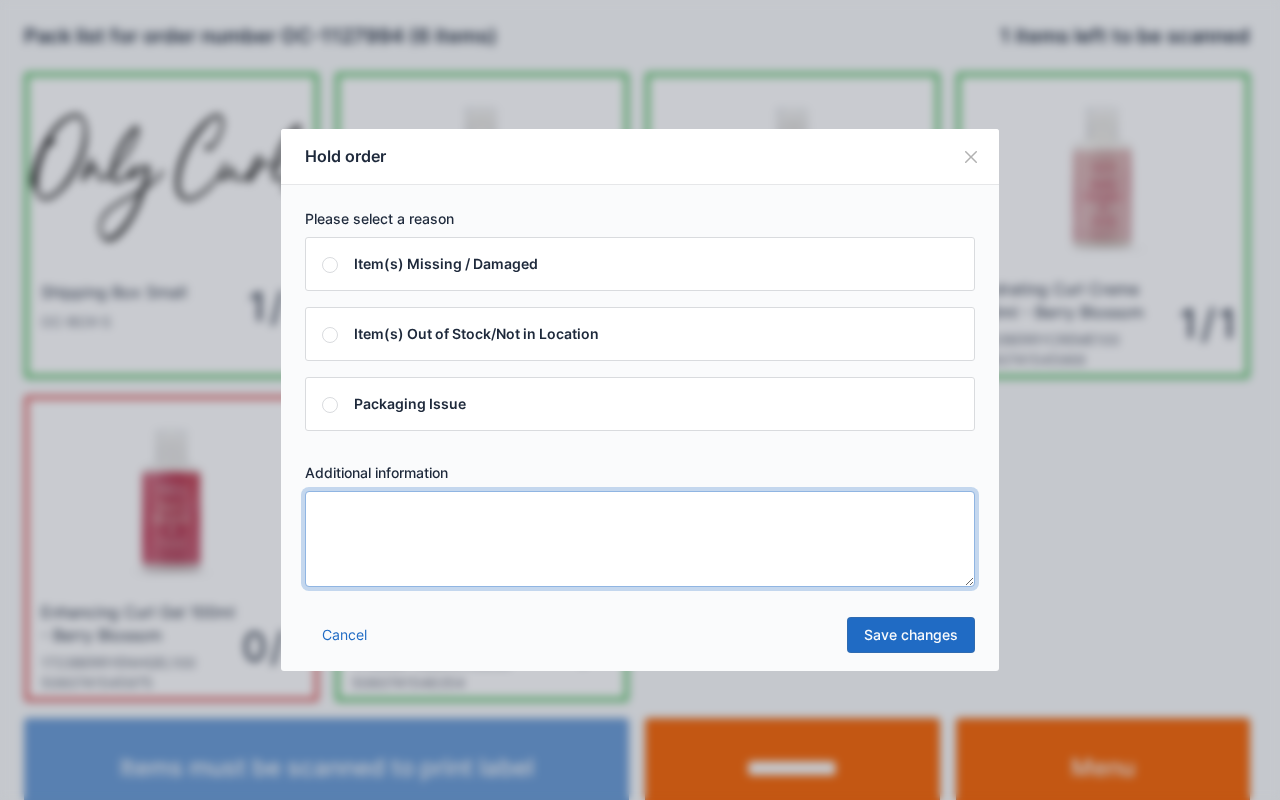 click at bounding box center (640, 539) 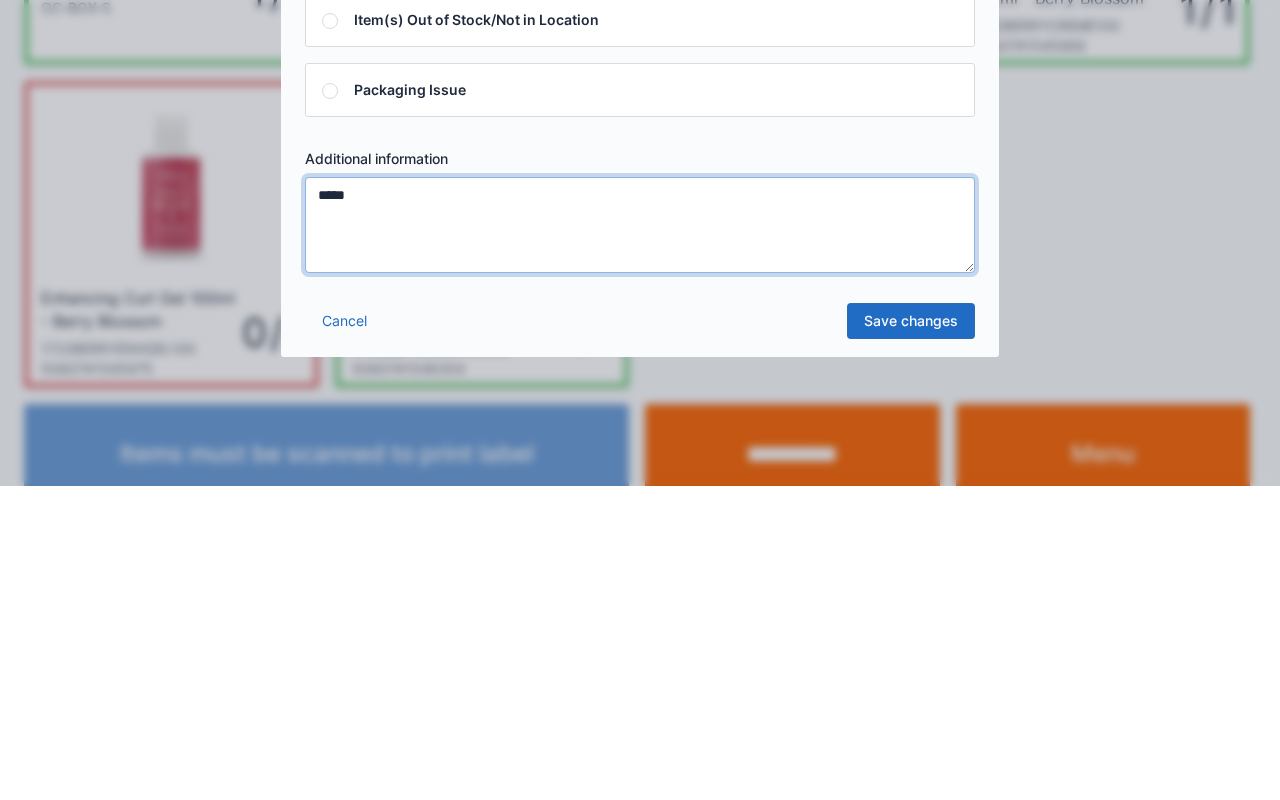 type on "*****" 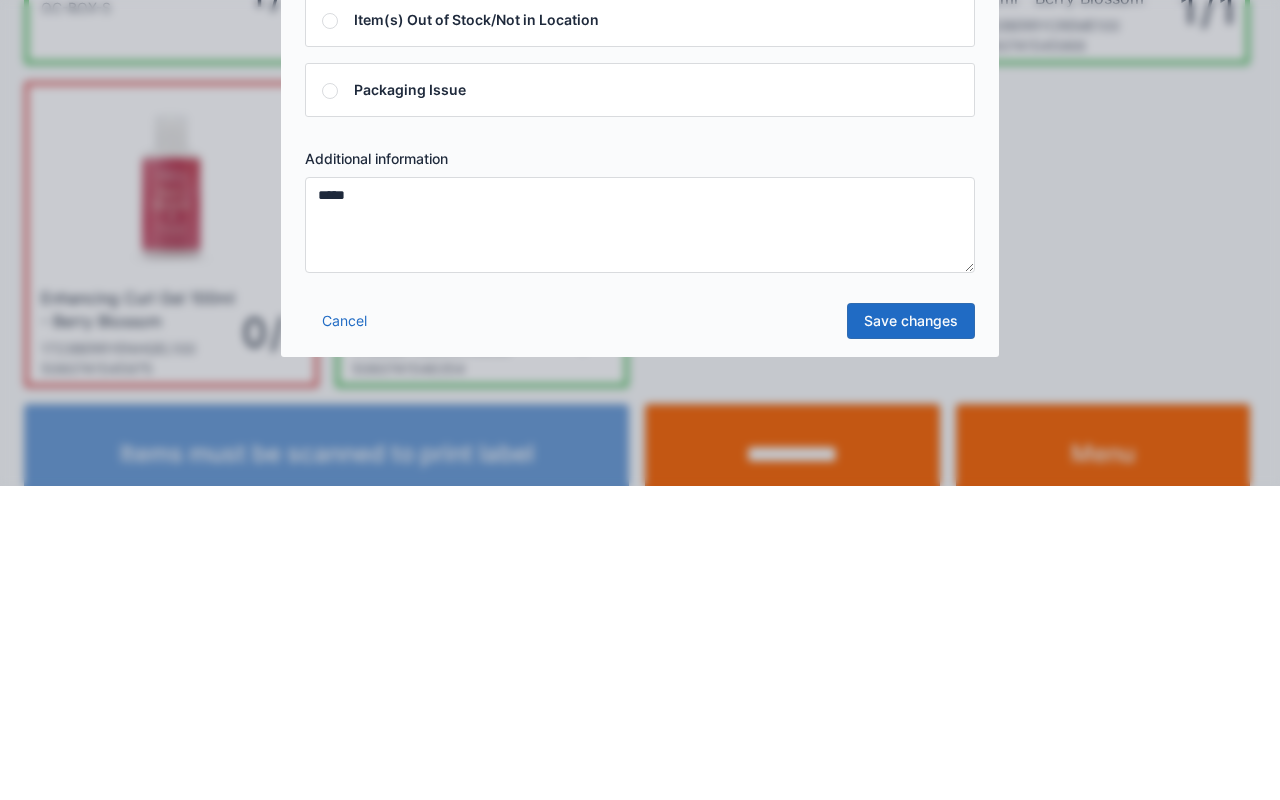 click on "Save changes" at bounding box center (911, 635) 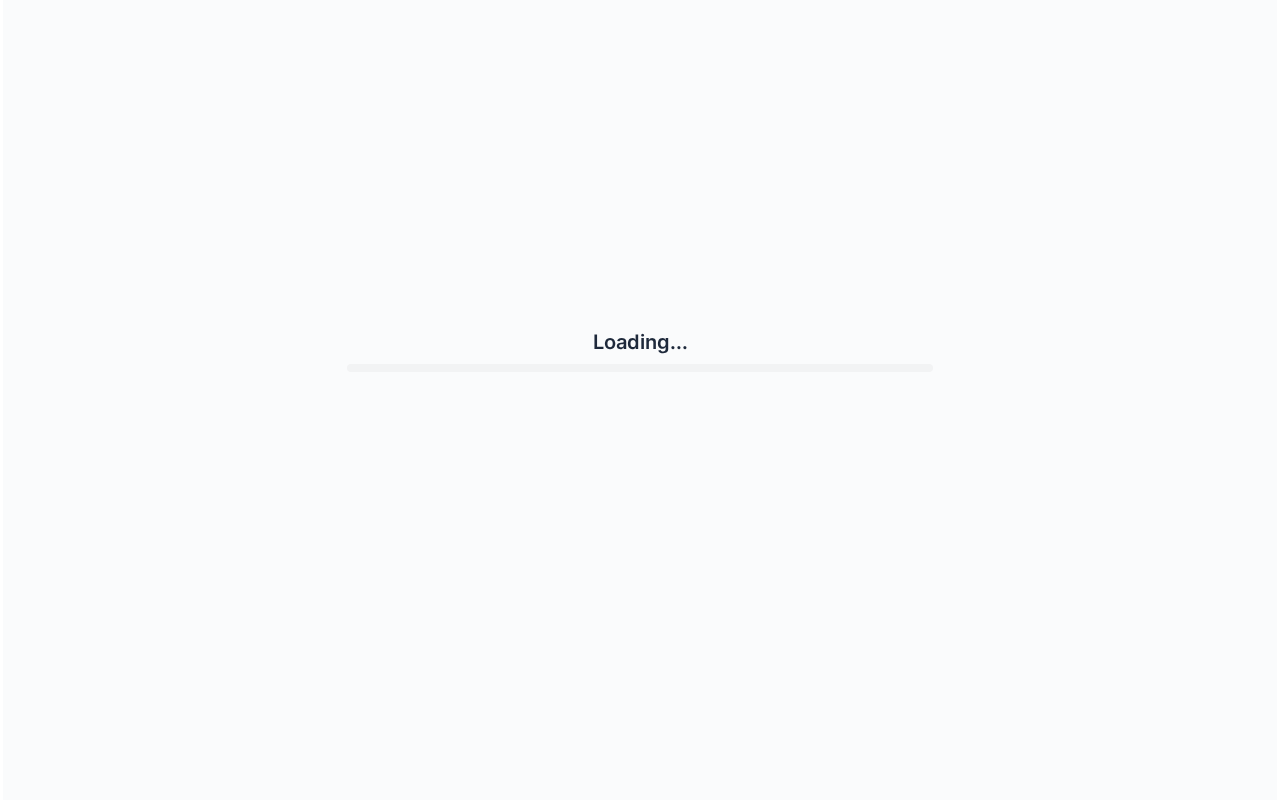 scroll, scrollTop: 0, scrollLeft: 0, axis: both 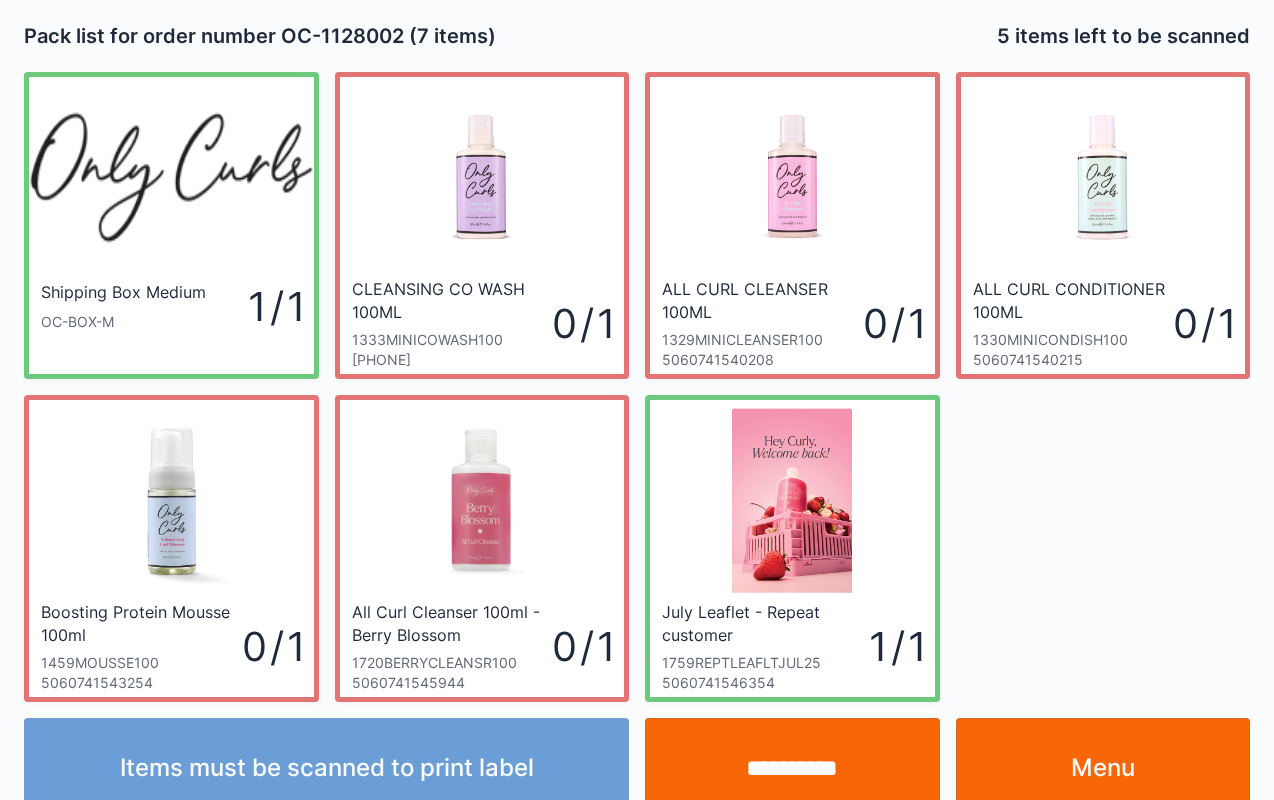 click on "**********" at bounding box center (792, 768) 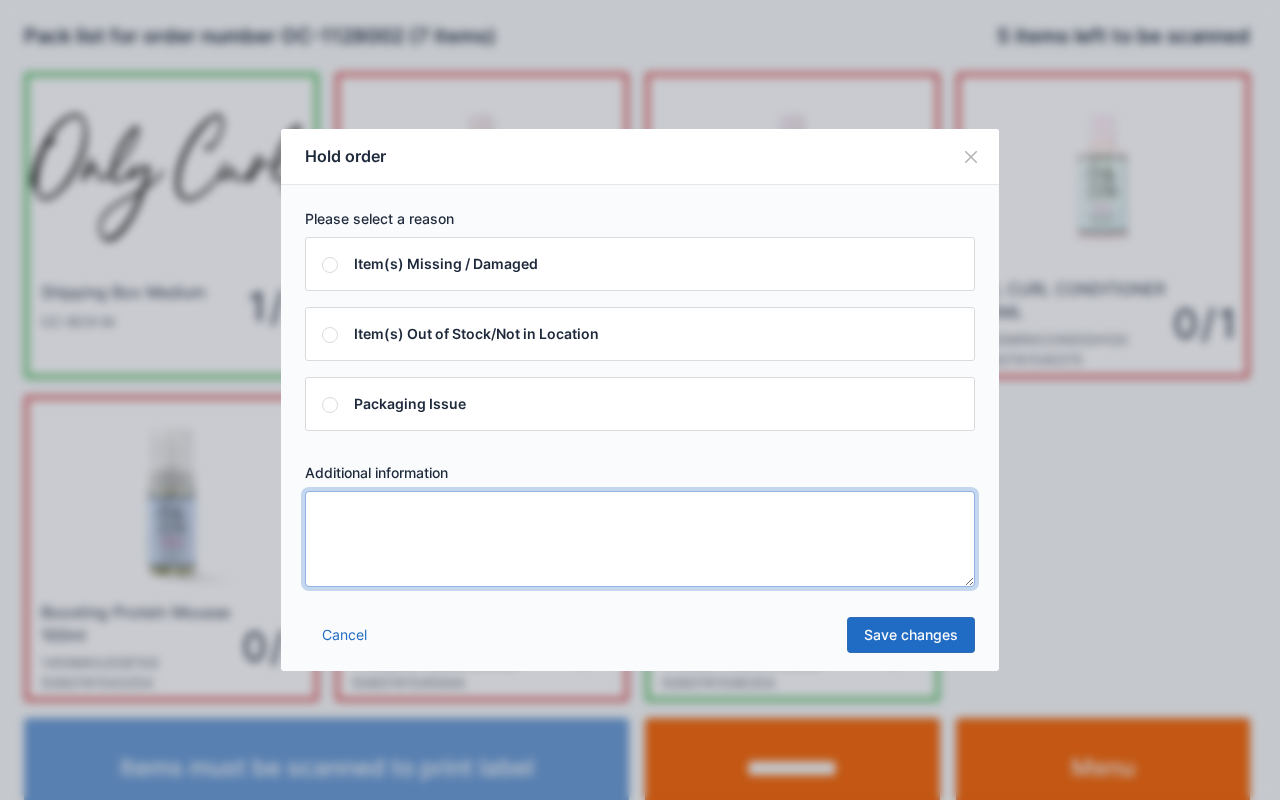 click at bounding box center (640, 539) 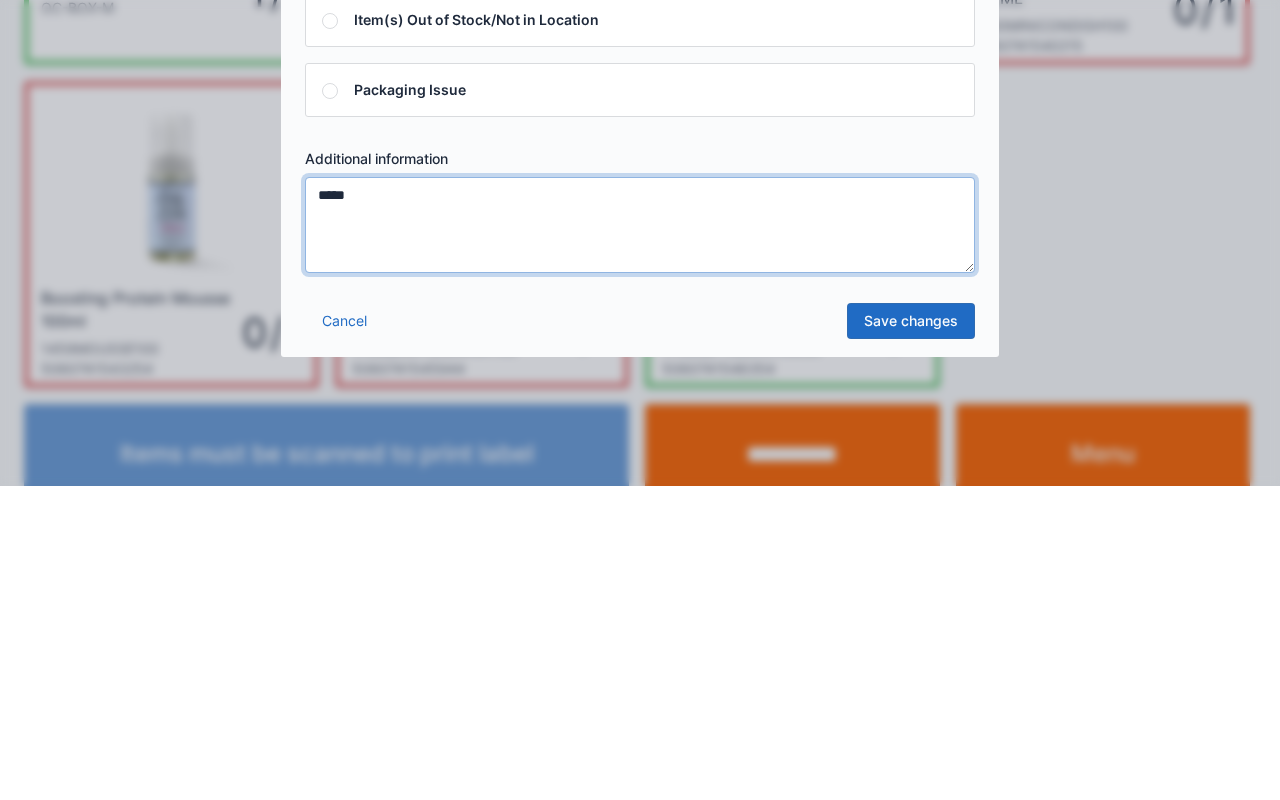 type on "*****" 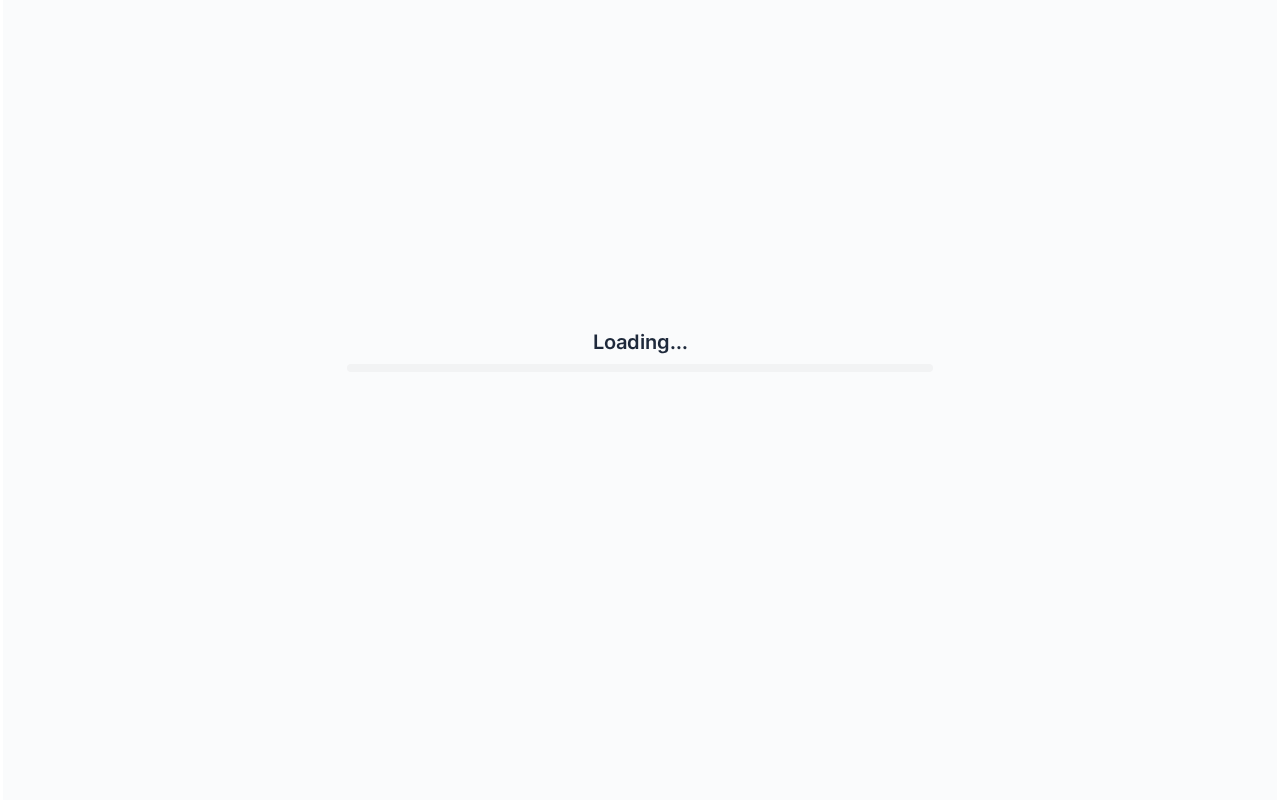 scroll, scrollTop: 0, scrollLeft: 0, axis: both 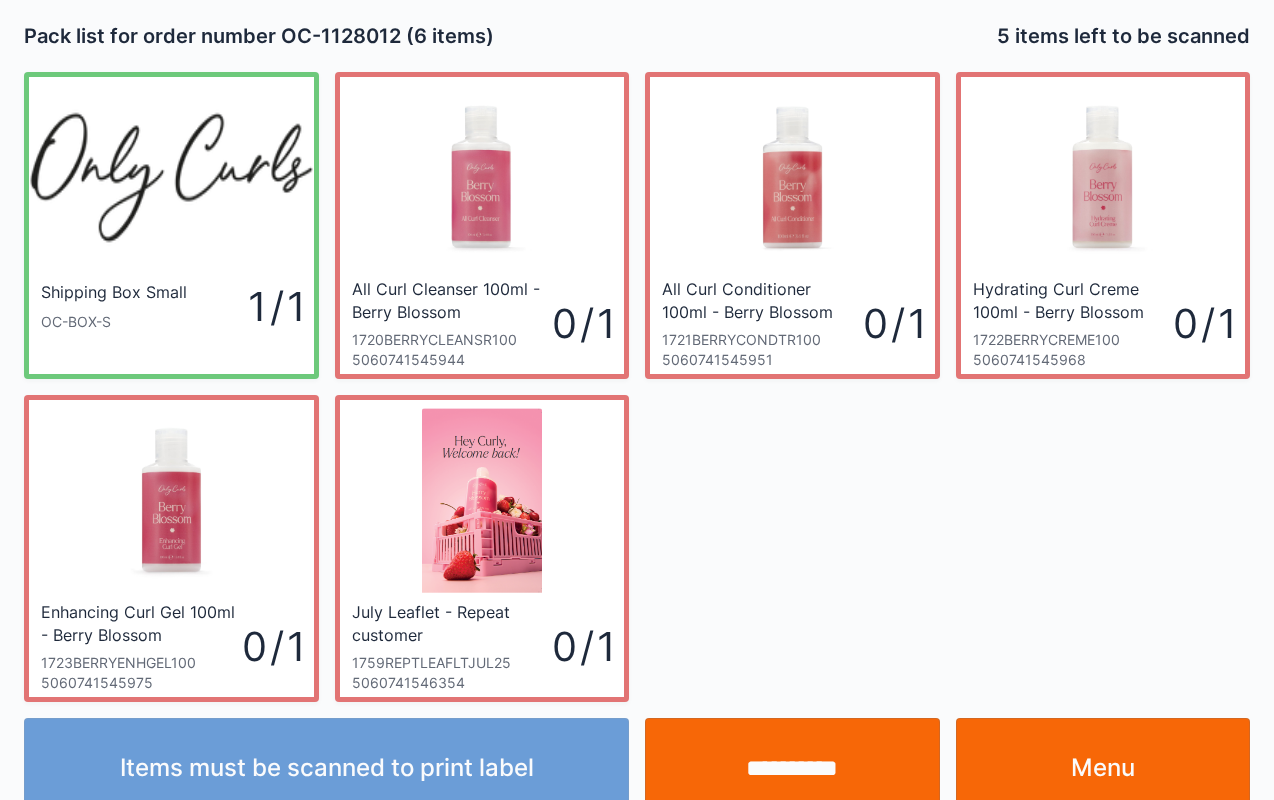 click on "**********" at bounding box center [792, 768] 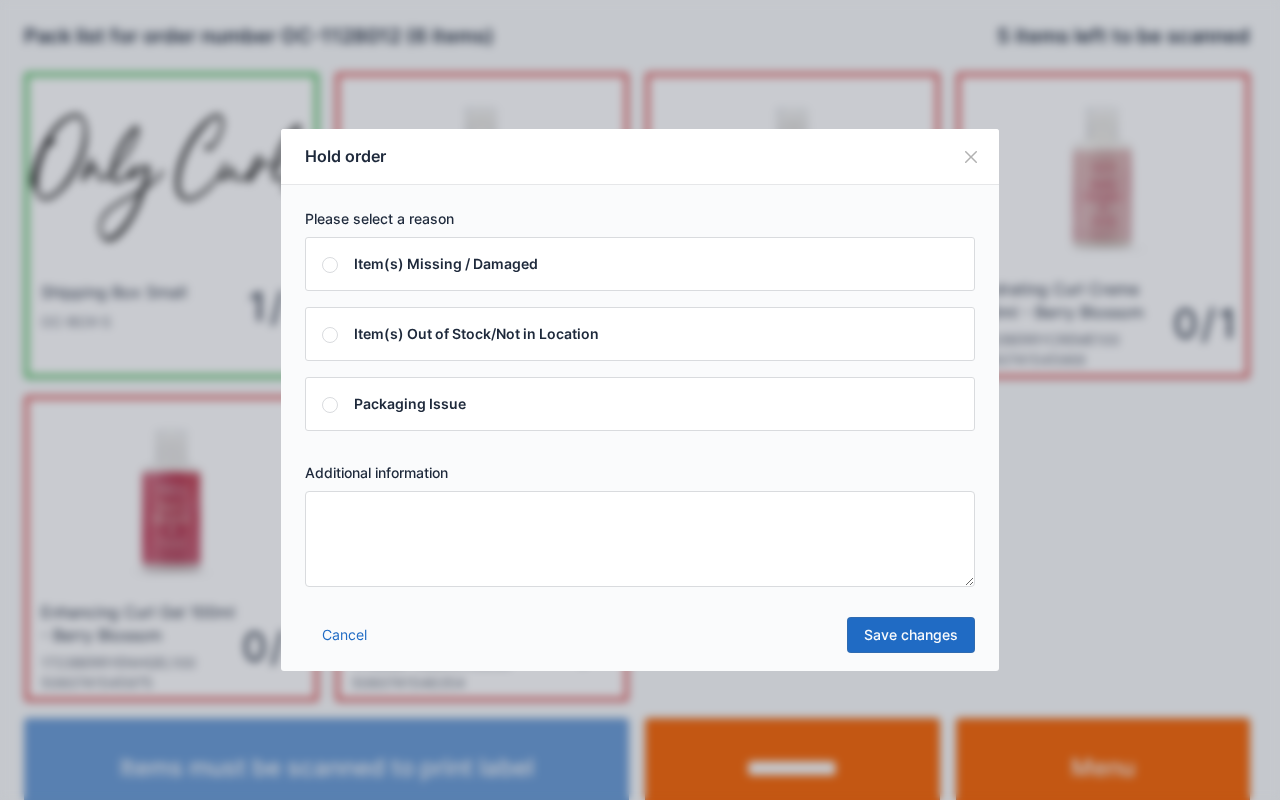 click on "Additional information" at bounding box center [640, 473] 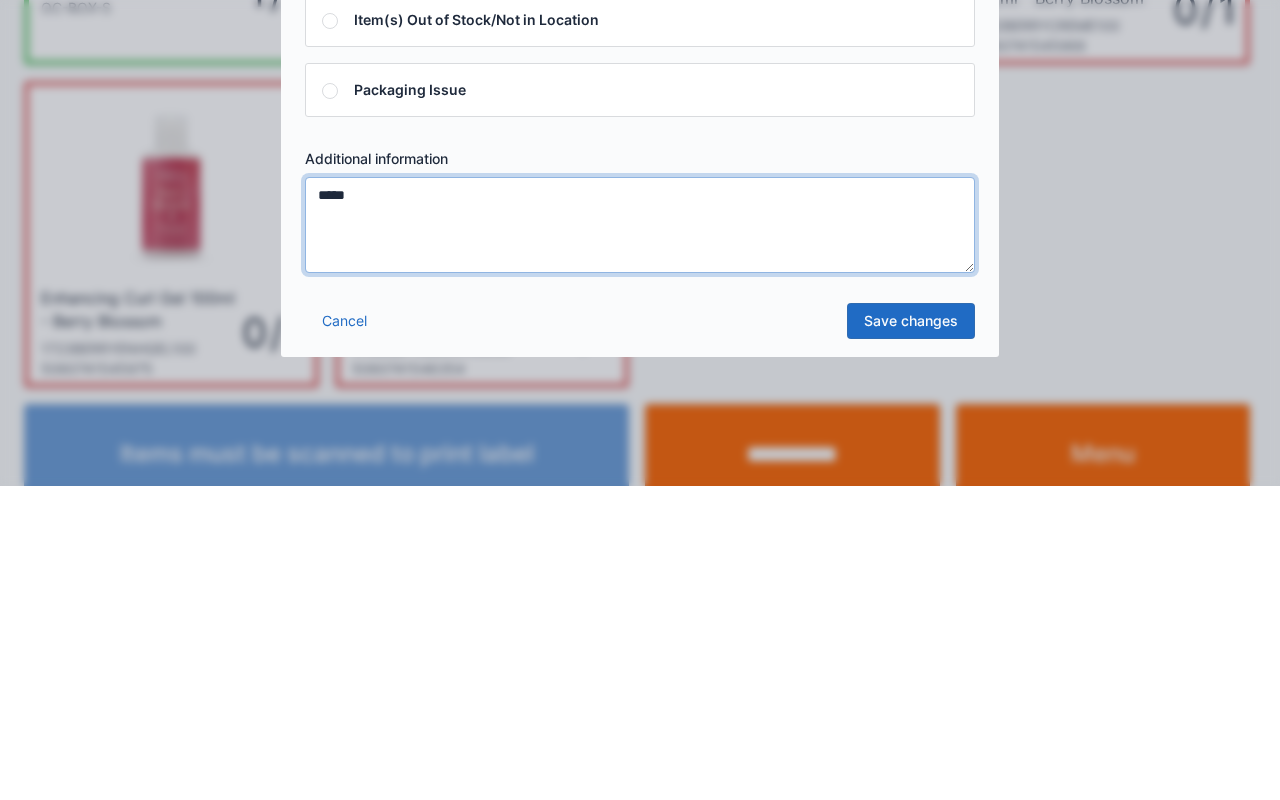 type on "*****" 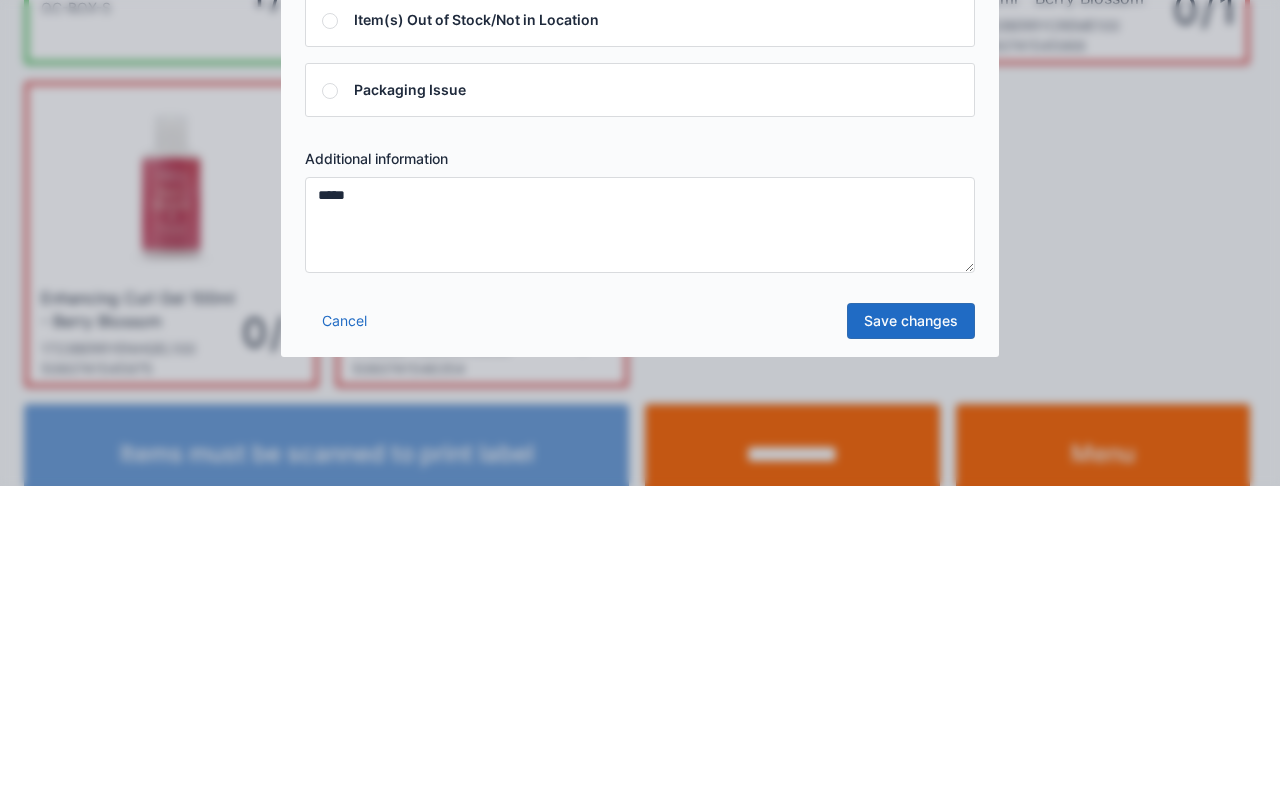click on "Save changes" at bounding box center (911, 635) 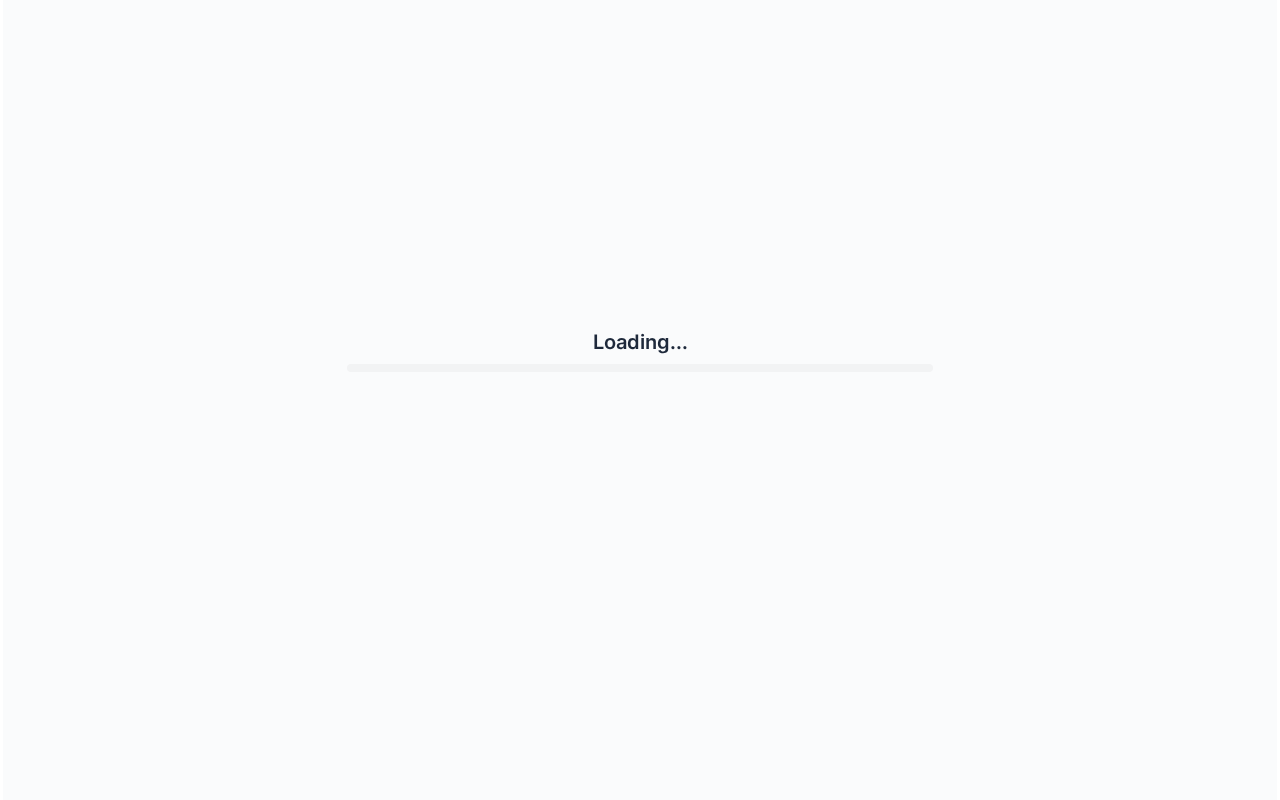 scroll, scrollTop: 0, scrollLeft: 0, axis: both 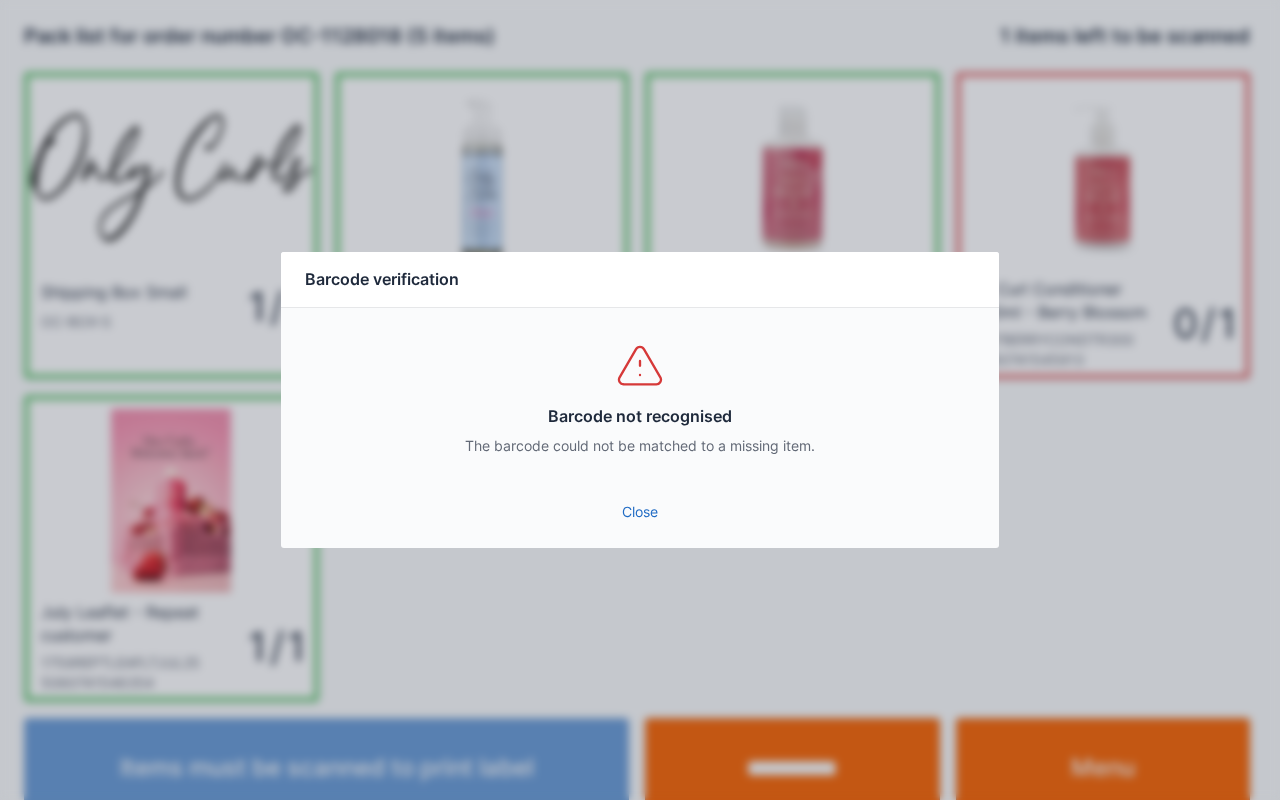 click on "Close" at bounding box center (640, 512) 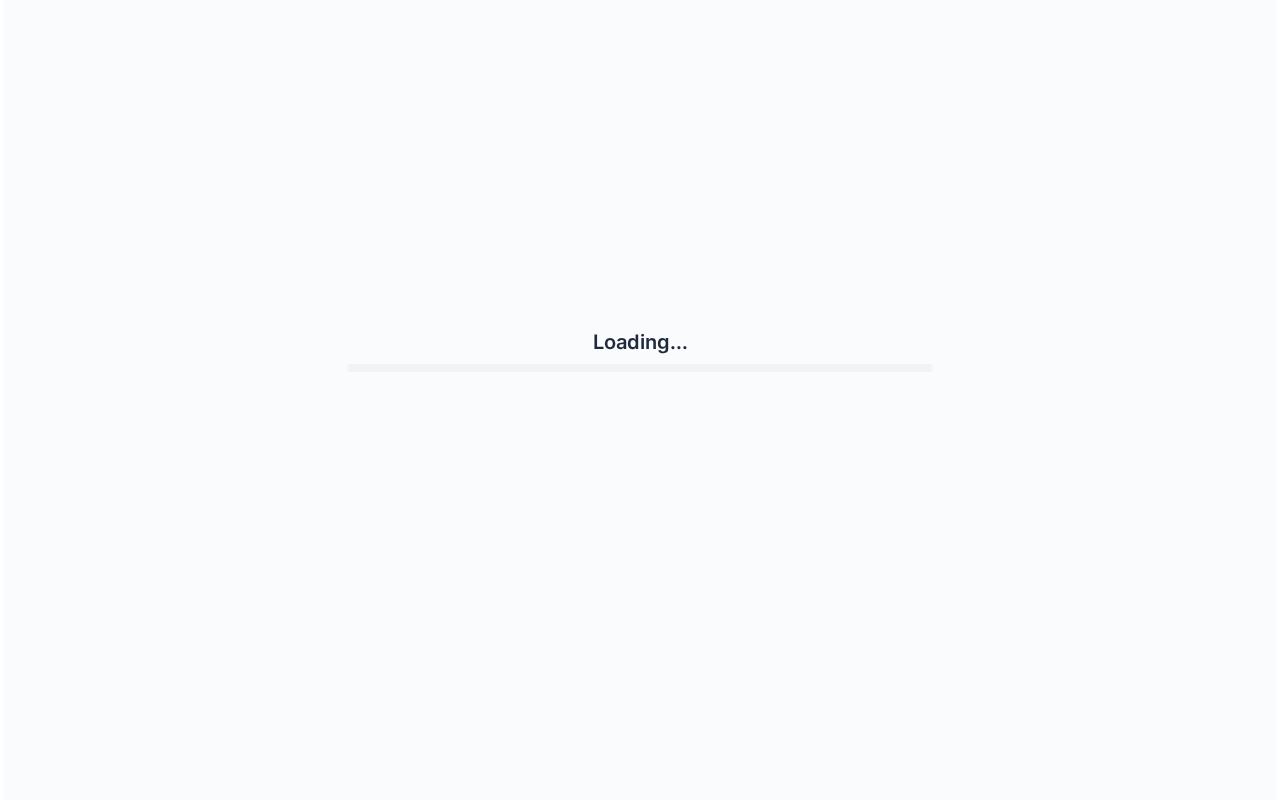 scroll, scrollTop: 0, scrollLeft: 0, axis: both 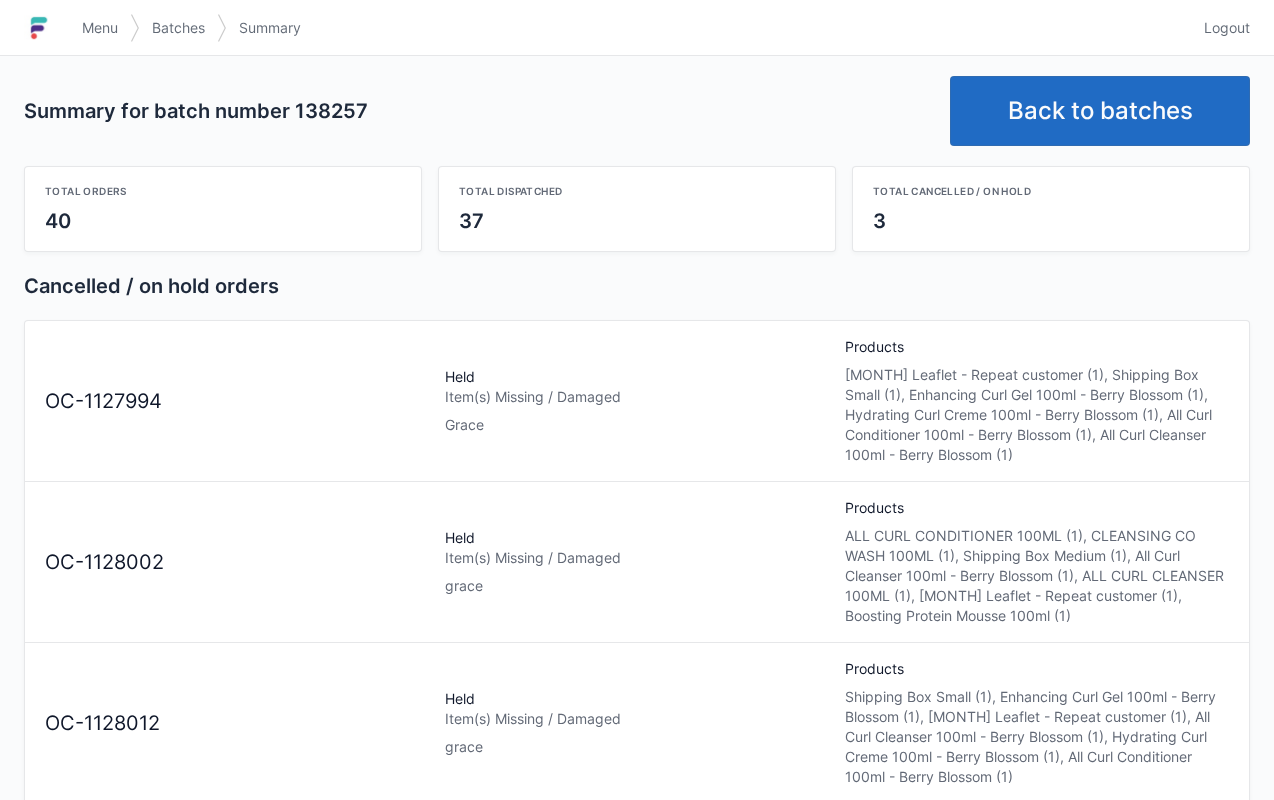 click on "Back to batches" at bounding box center [1100, 111] 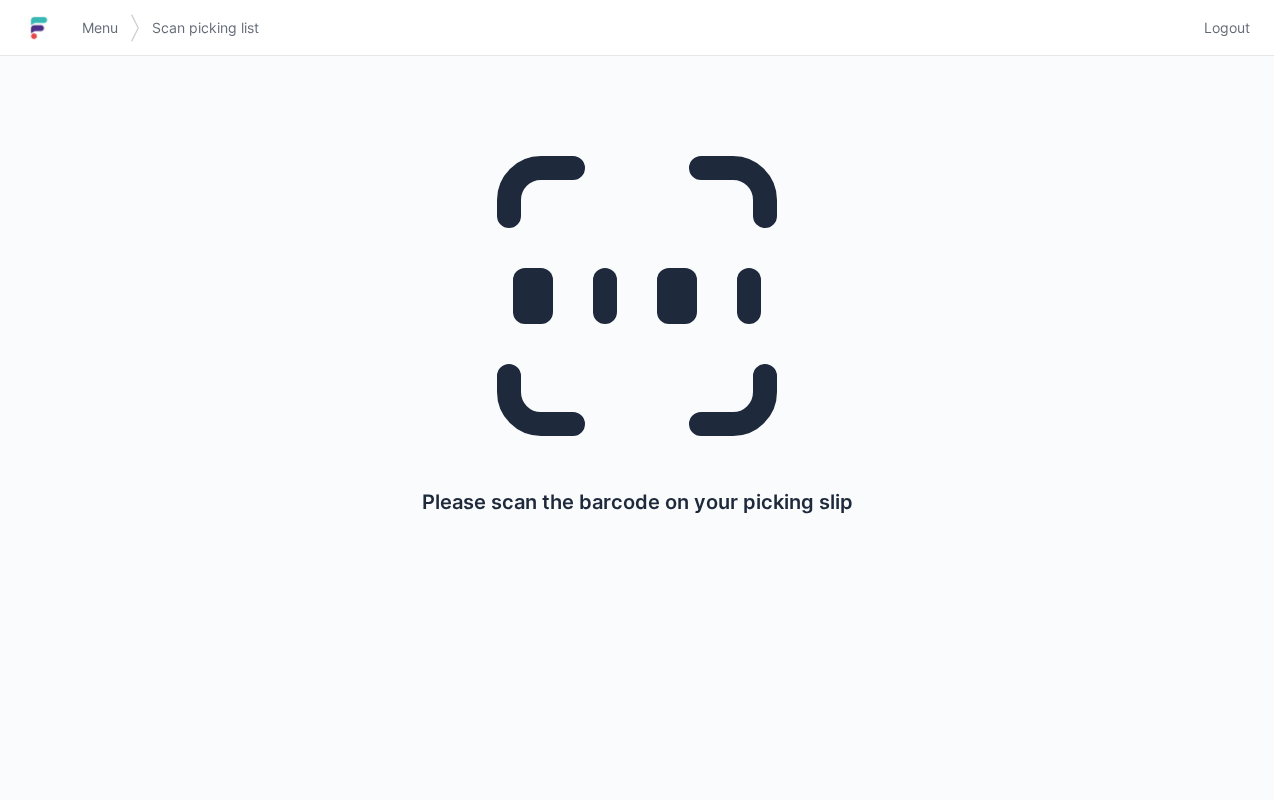 scroll, scrollTop: 0, scrollLeft: 0, axis: both 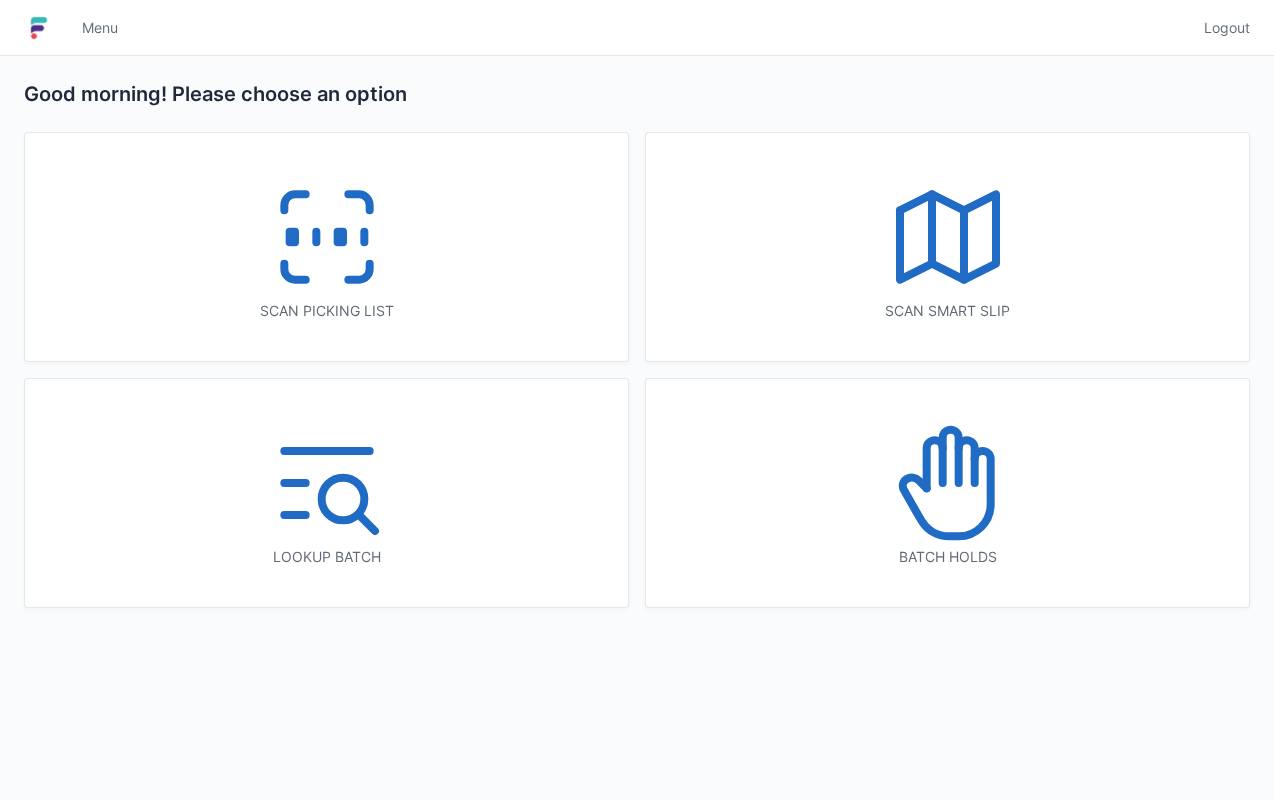click 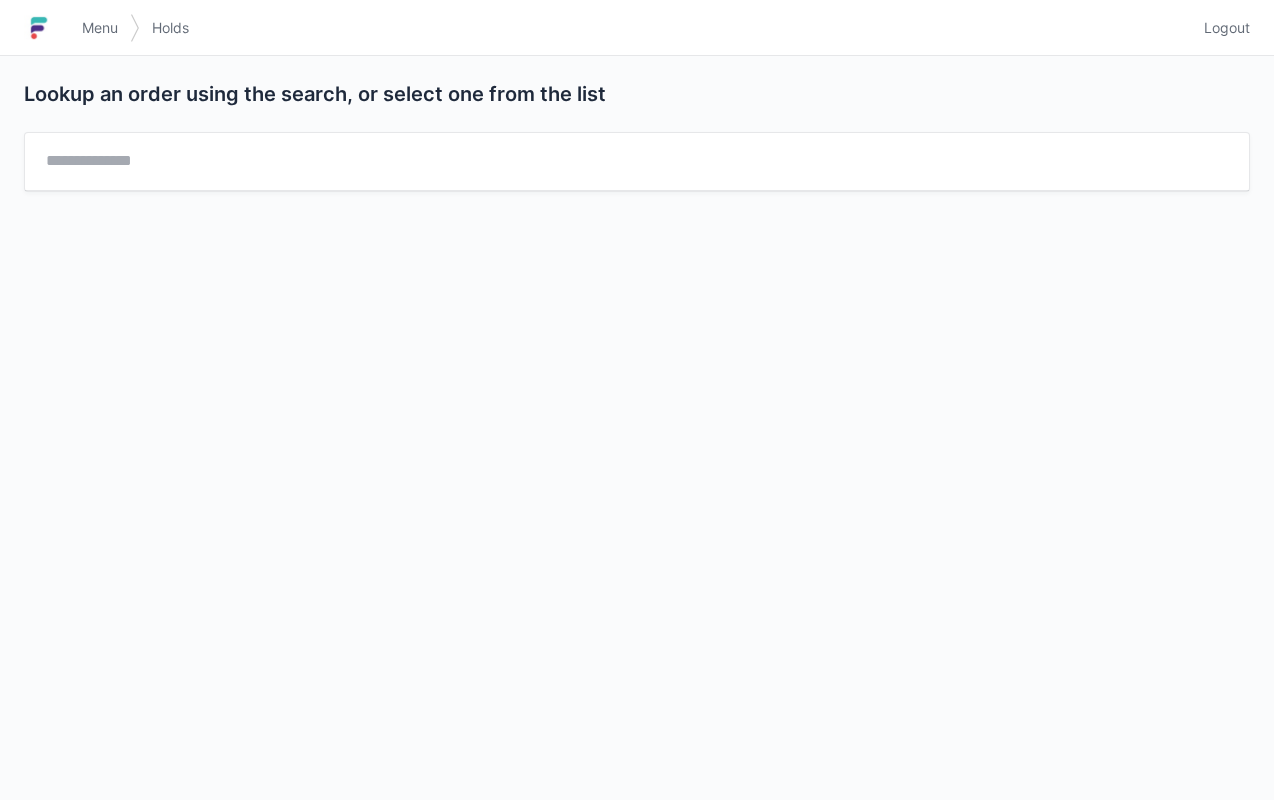 scroll, scrollTop: 0, scrollLeft: 0, axis: both 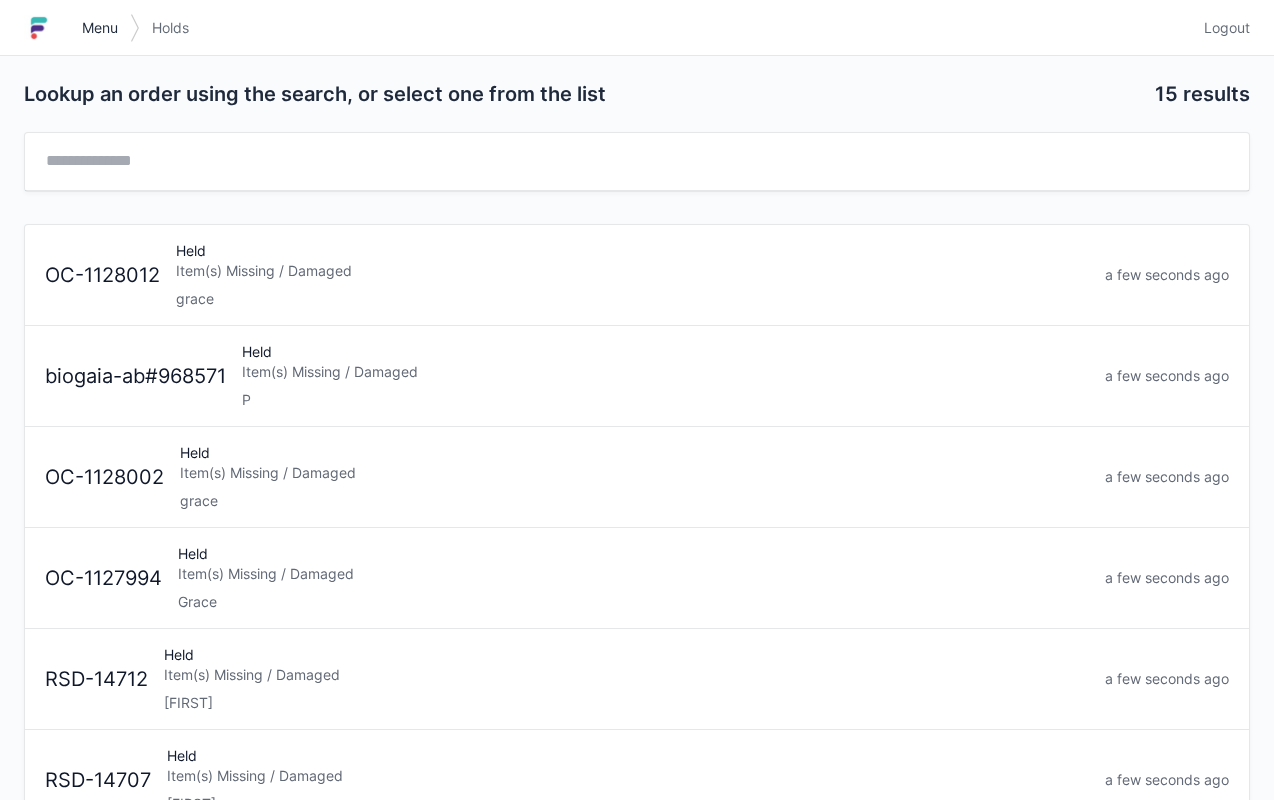 click on "Menu" at bounding box center (100, 28) 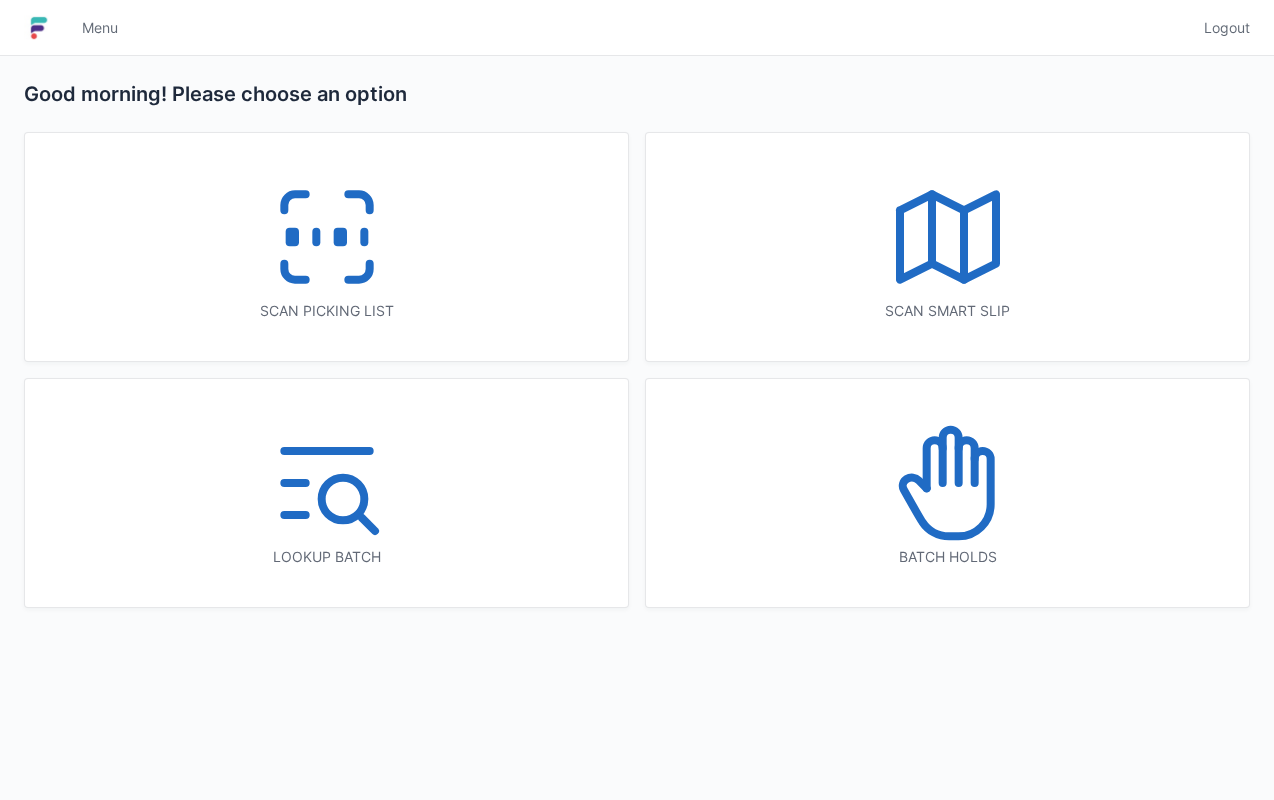 scroll, scrollTop: 0, scrollLeft: 0, axis: both 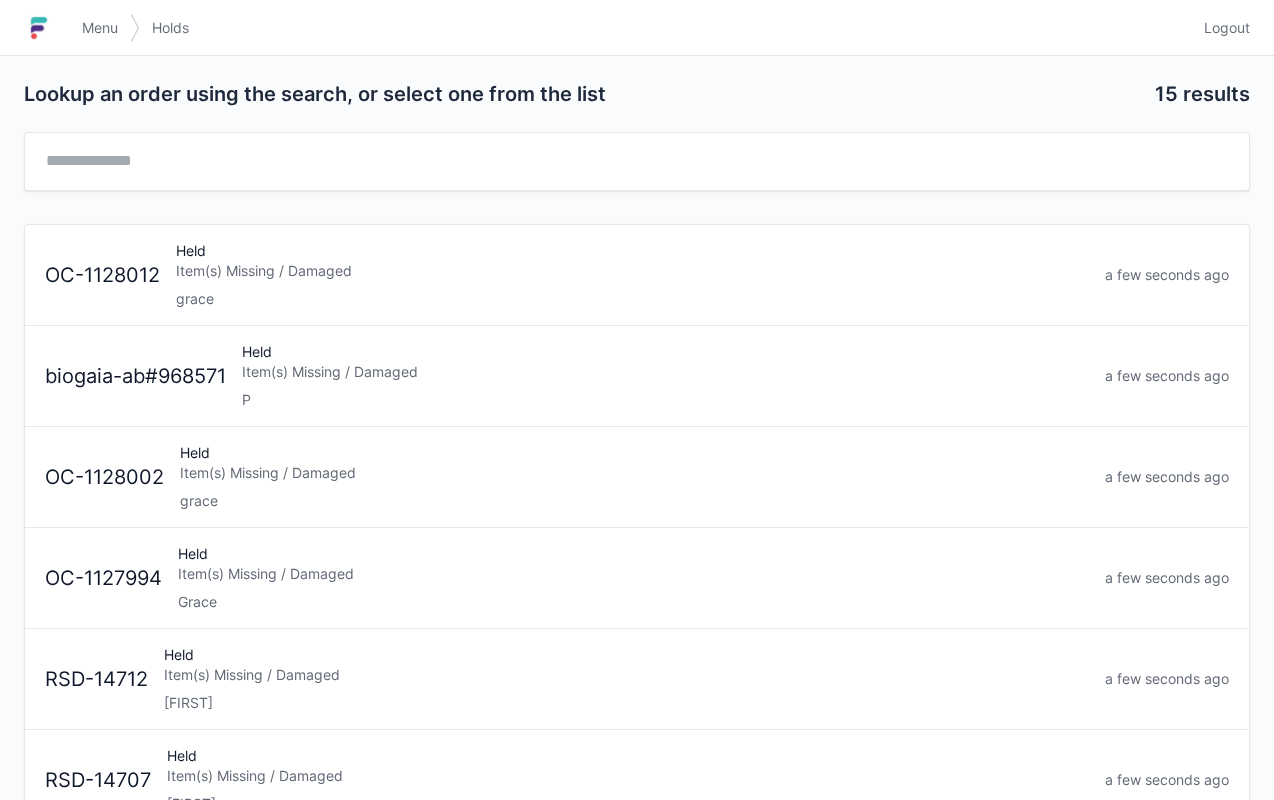 click on "Item(s) Missing / Damaged" at bounding box center (632, 271) 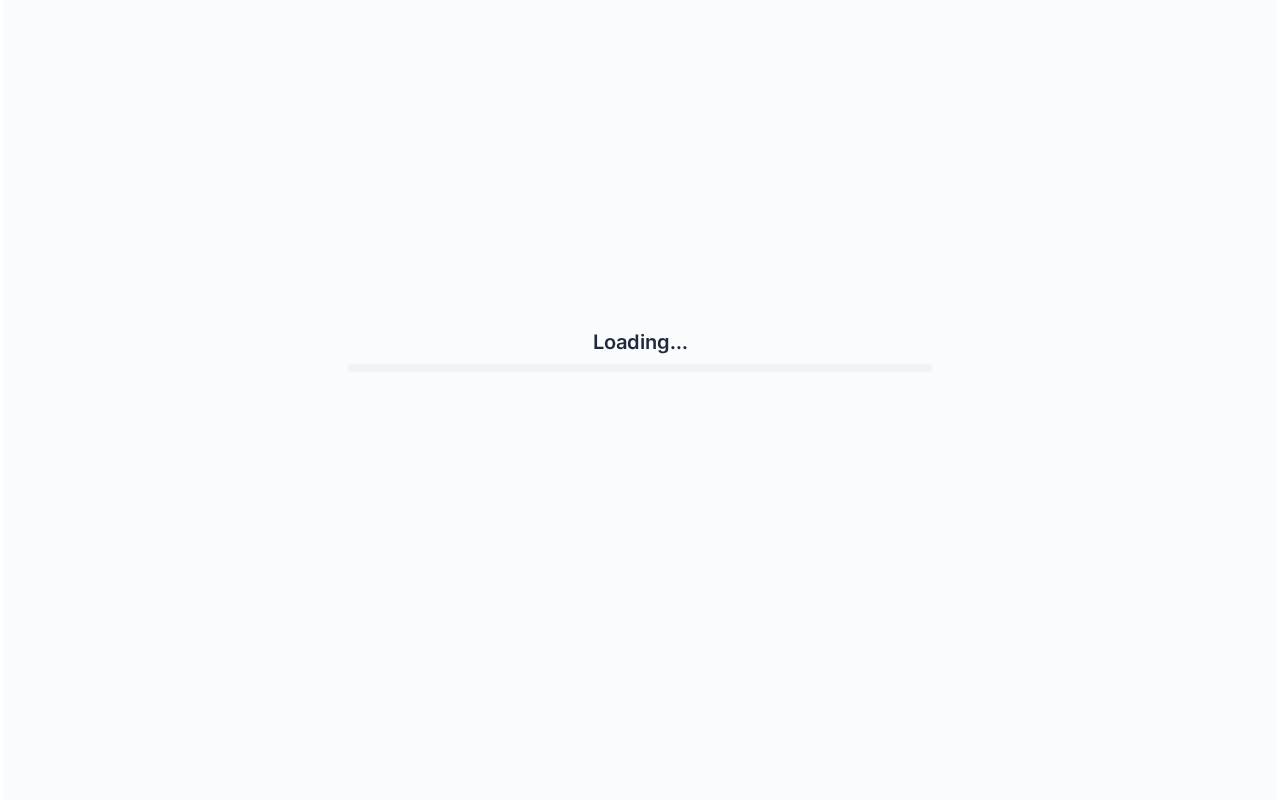 scroll, scrollTop: 0, scrollLeft: 0, axis: both 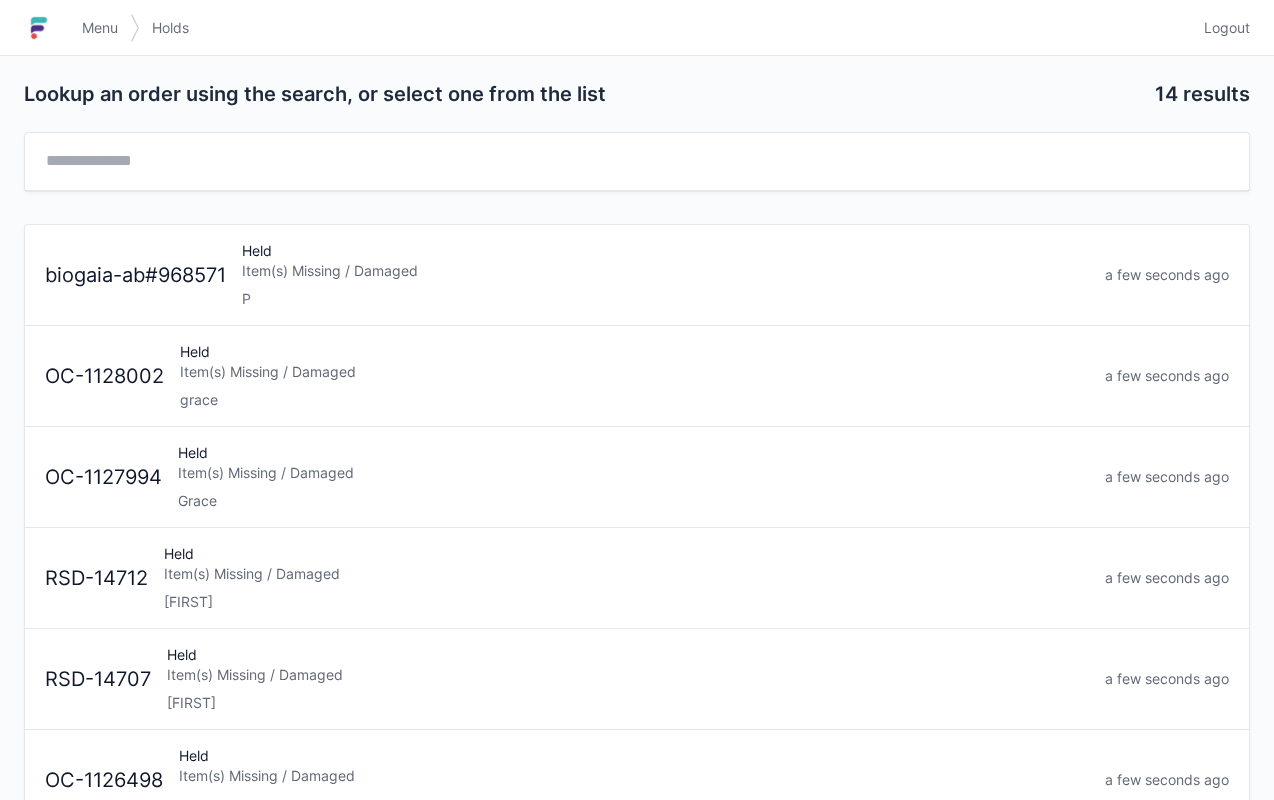 click on "Item(s) Missing / Damaged" at bounding box center [634, 372] 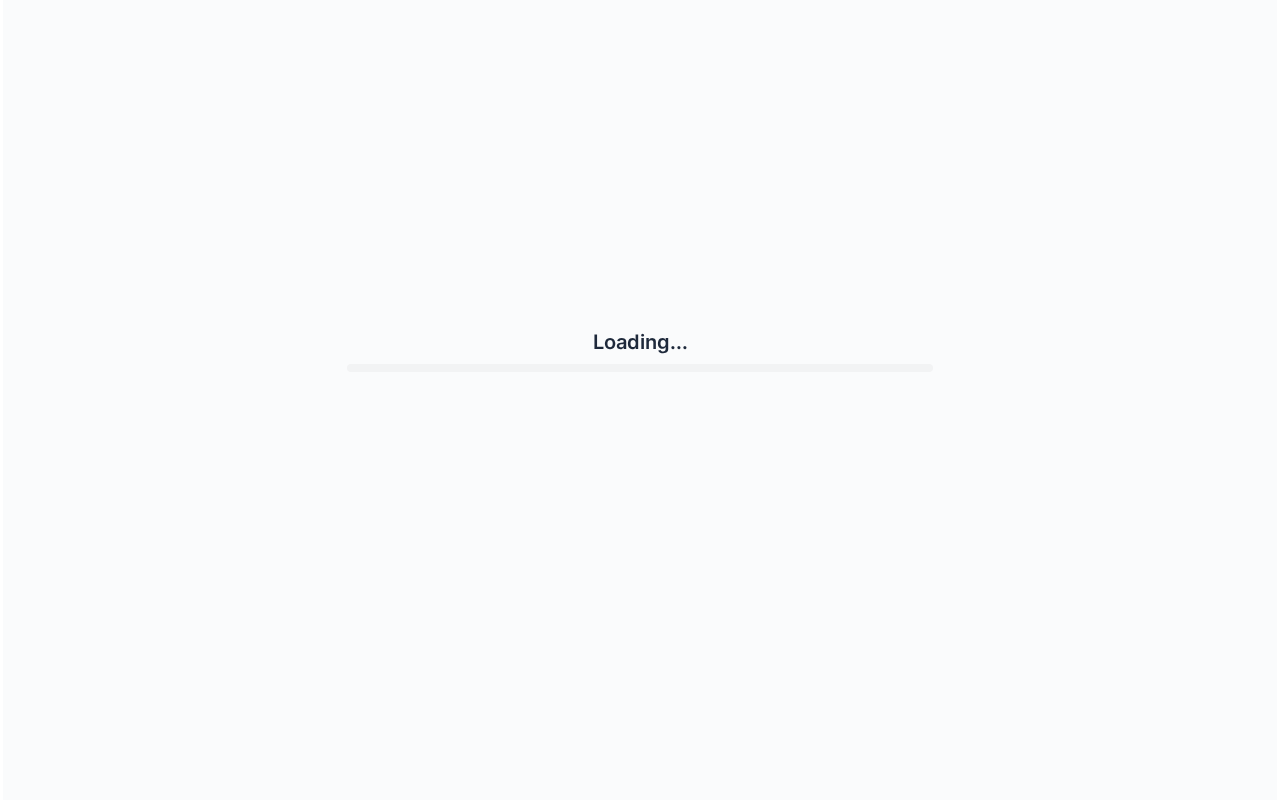 scroll, scrollTop: 0, scrollLeft: 0, axis: both 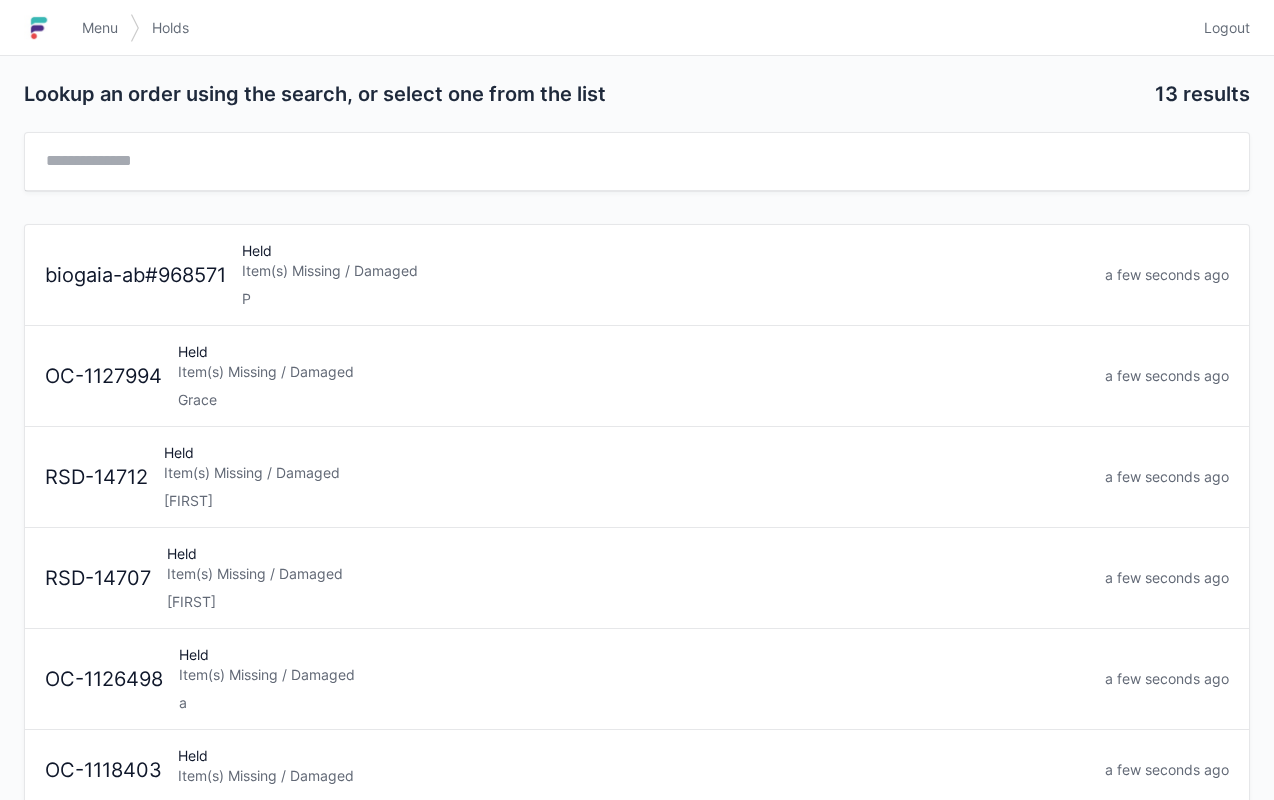 click on "Item(s) Missing / Damaged" at bounding box center (633, 372) 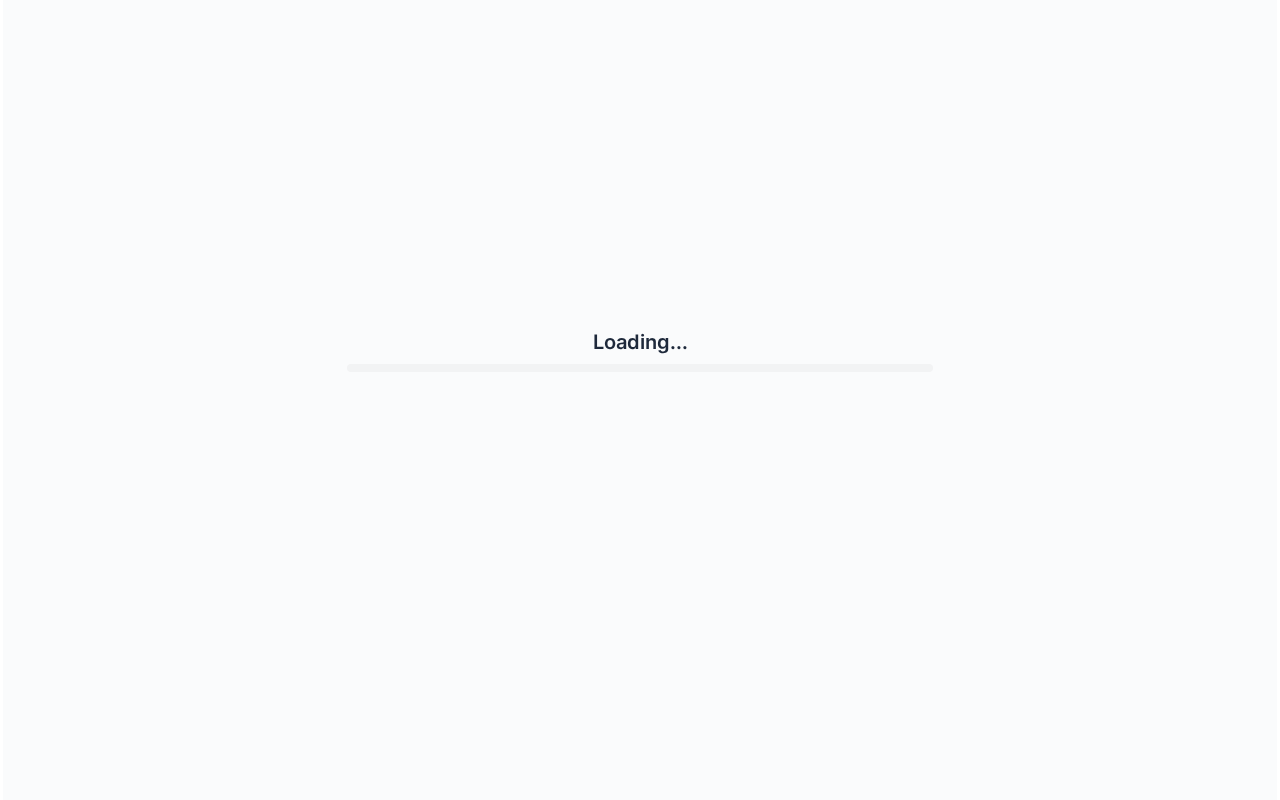 scroll, scrollTop: 0, scrollLeft: 0, axis: both 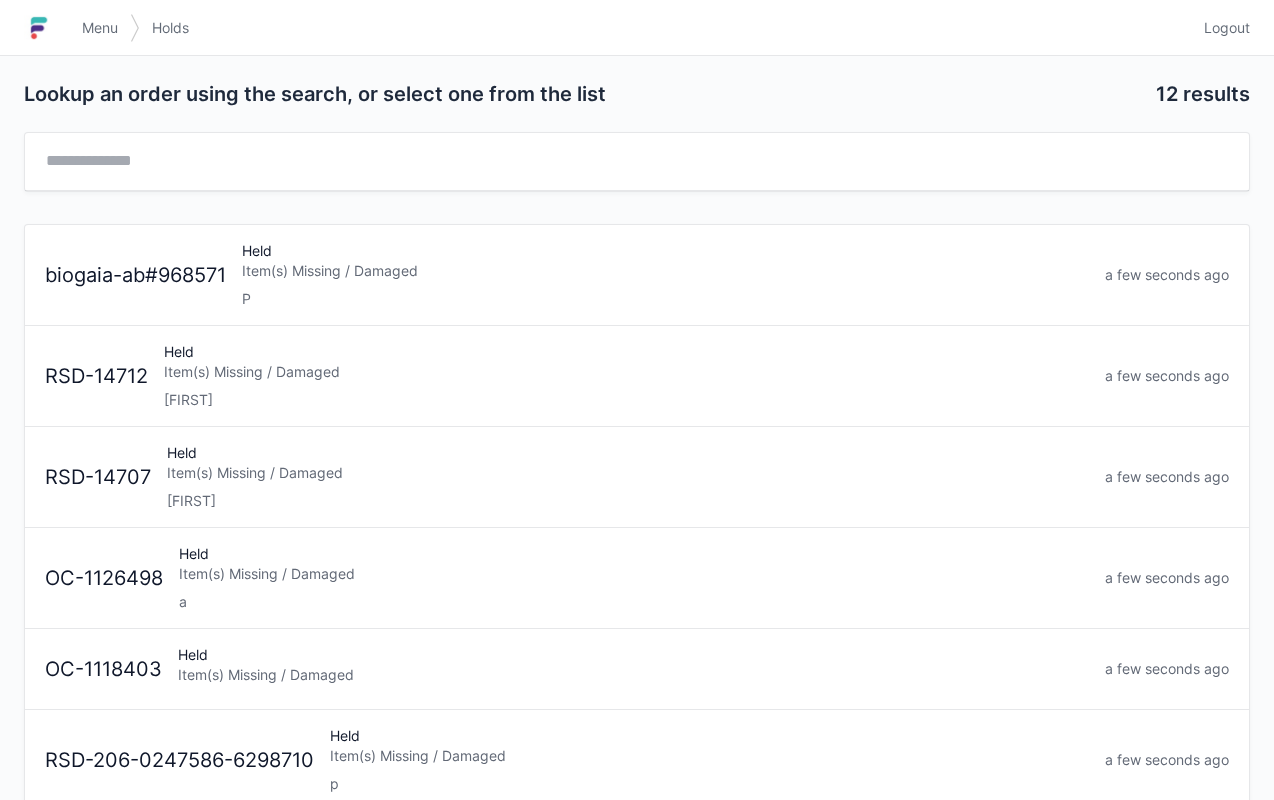 click on "Menu" at bounding box center (100, 28) 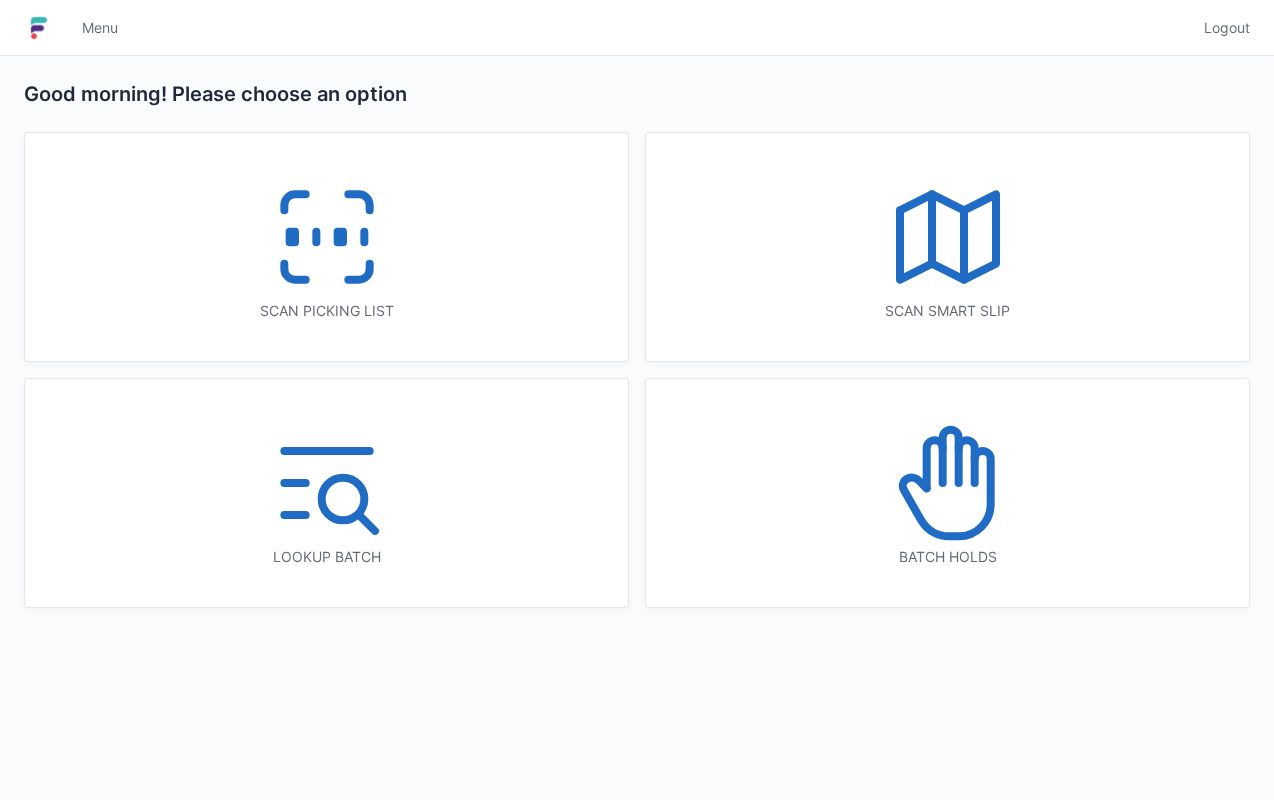 scroll, scrollTop: 0, scrollLeft: 0, axis: both 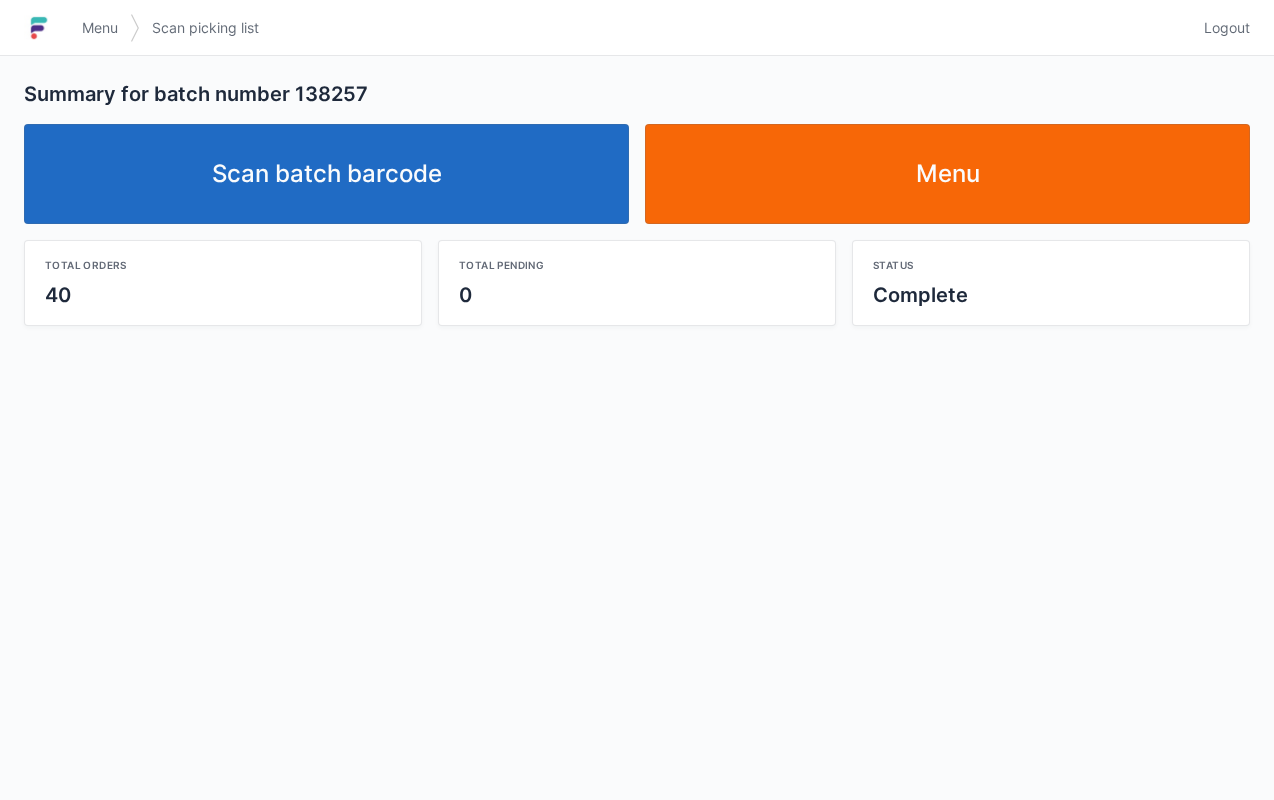 click on "Scan batch barcode" at bounding box center (326, 174) 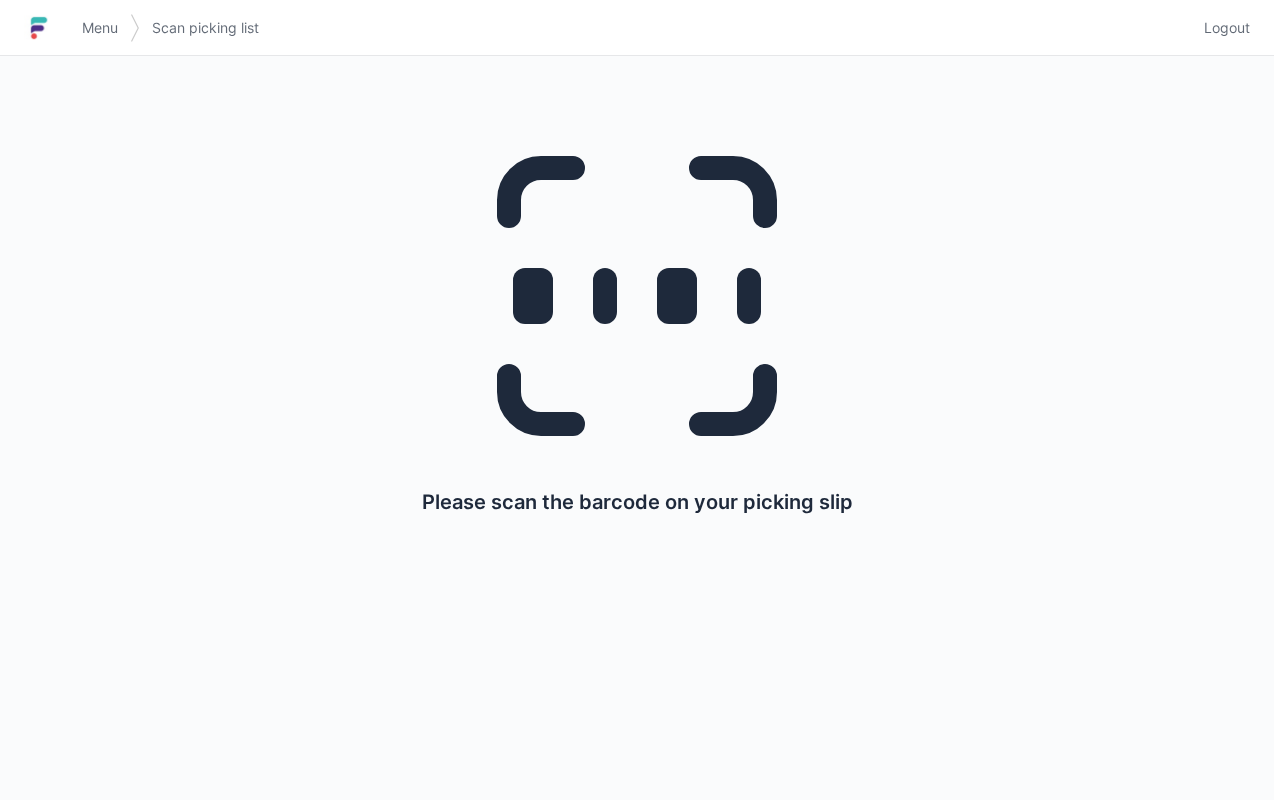 scroll, scrollTop: 0, scrollLeft: 0, axis: both 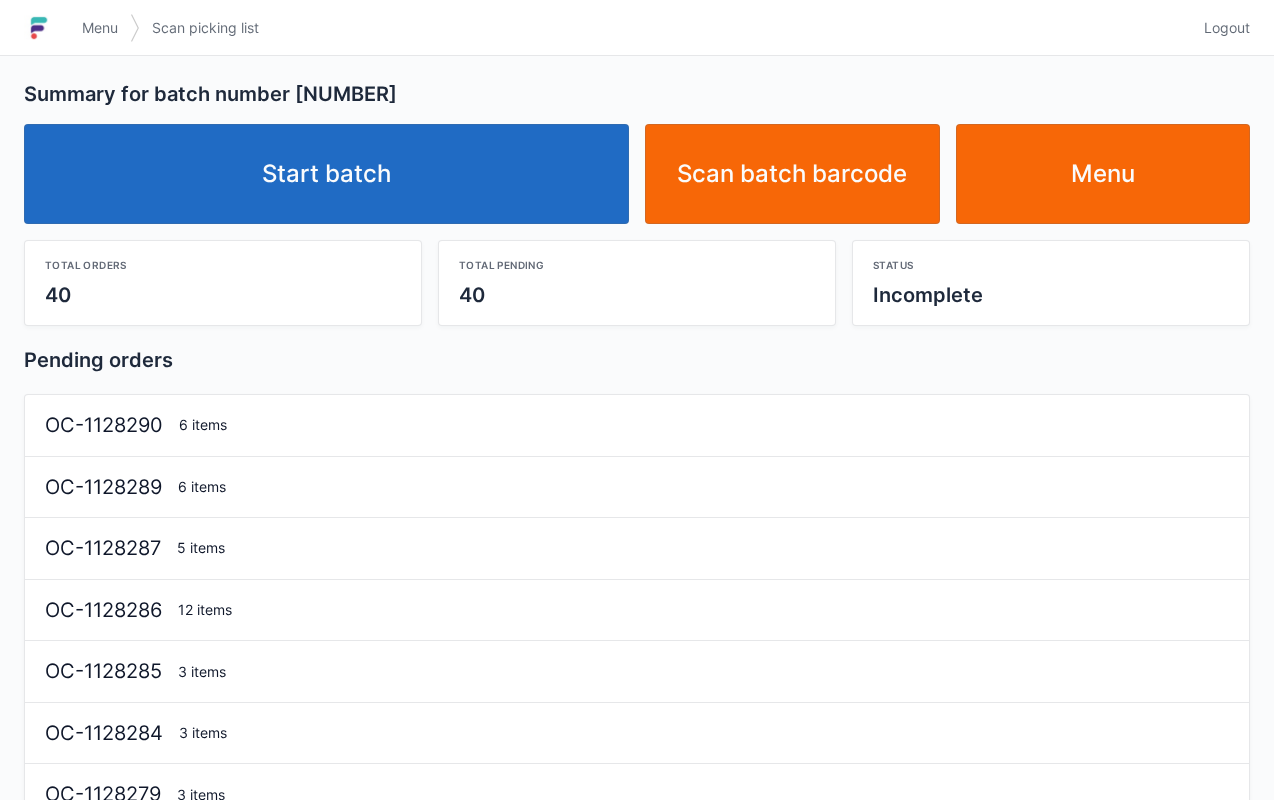 click on "Start batch" at bounding box center [326, 174] 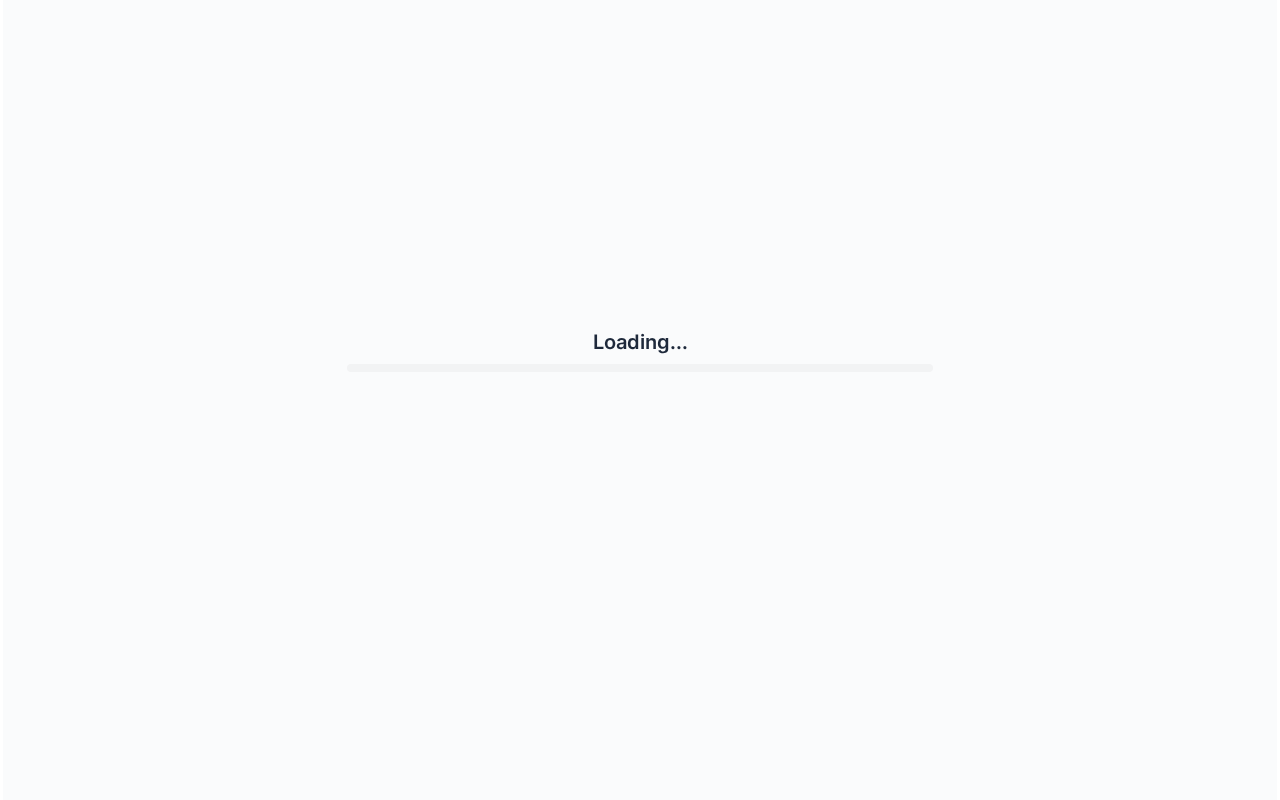 scroll, scrollTop: 0, scrollLeft: 0, axis: both 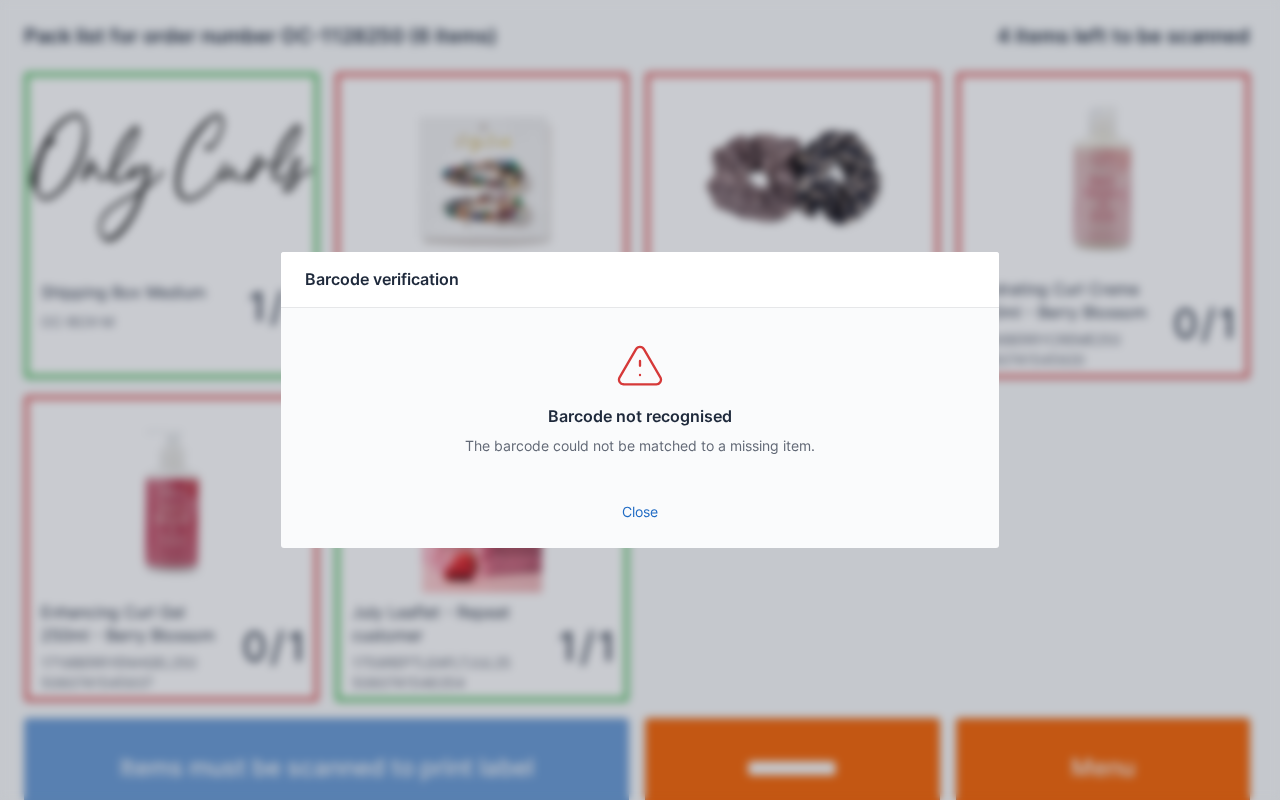 click on "Close" at bounding box center (640, 512) 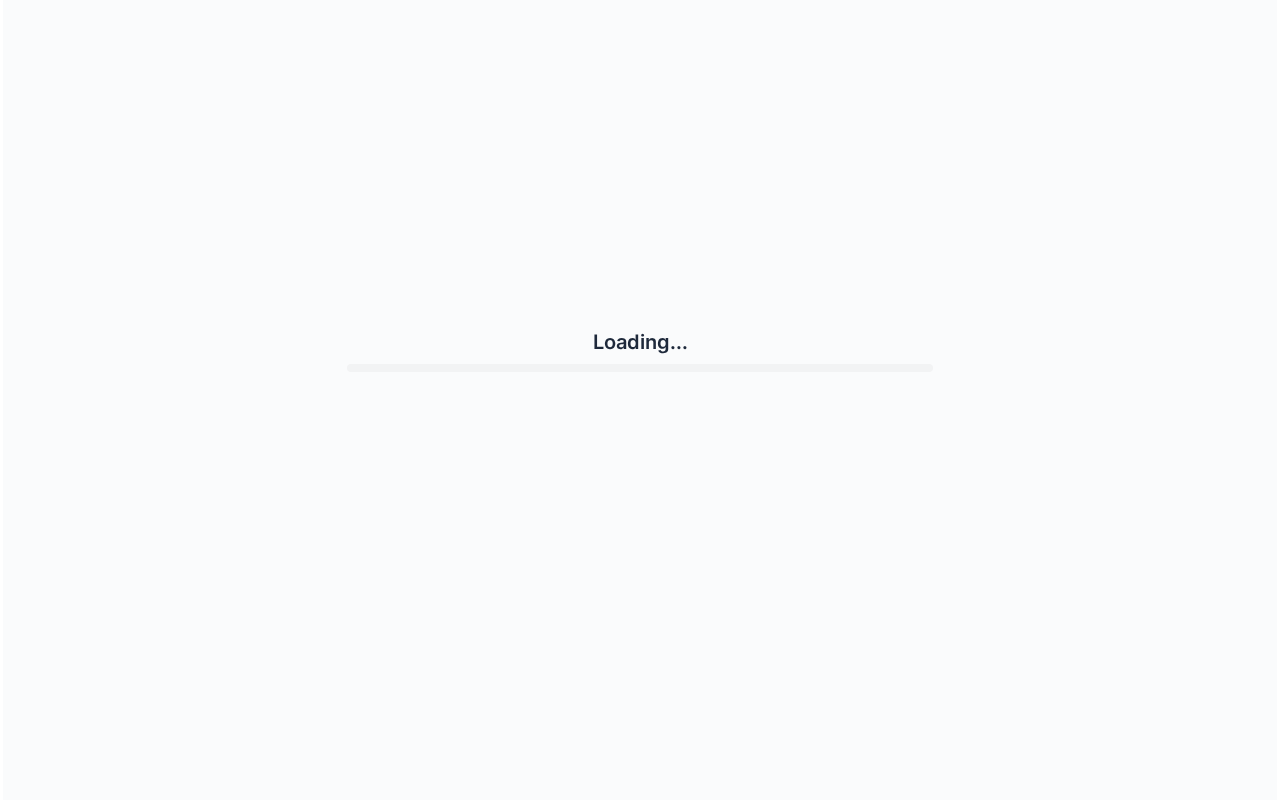 scroll, scrollTop: 0, scrollLeft: 0, axis: both 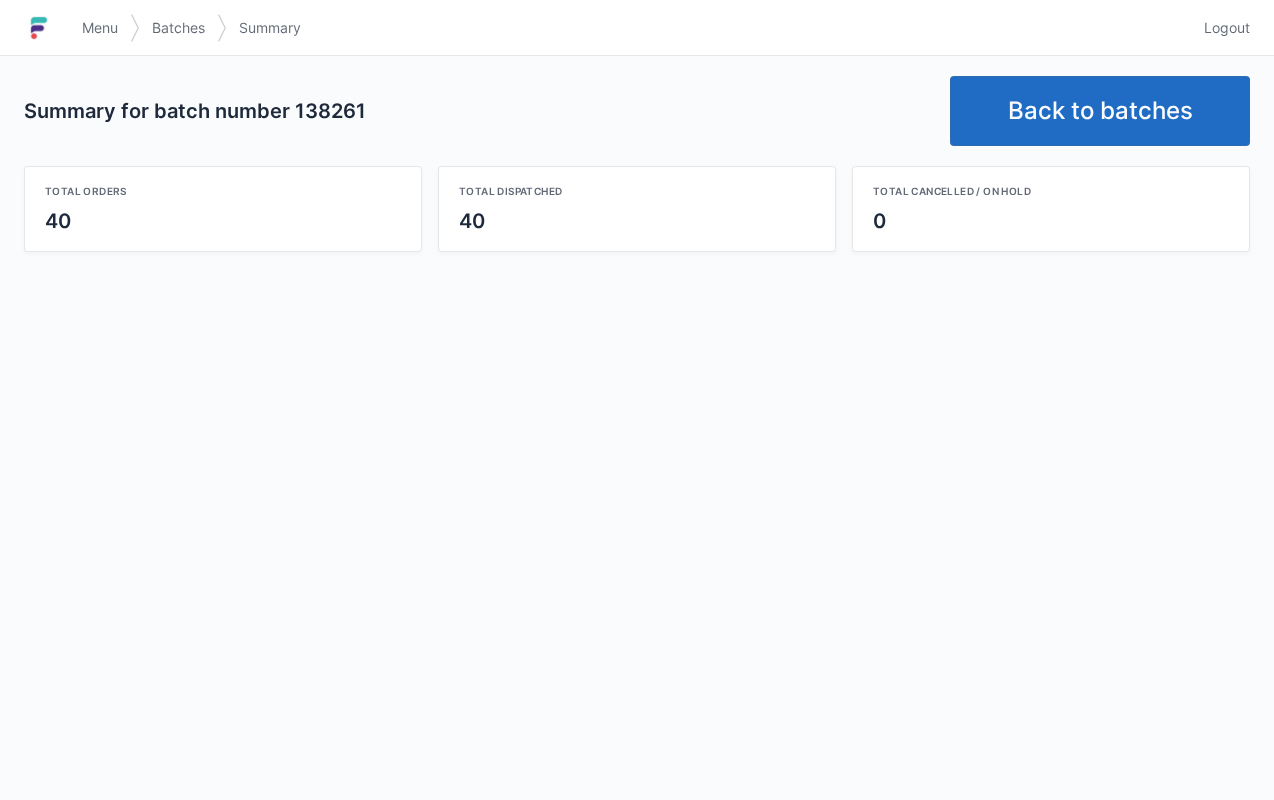 click on "Back to batches" at bounding box center (1100, 111) 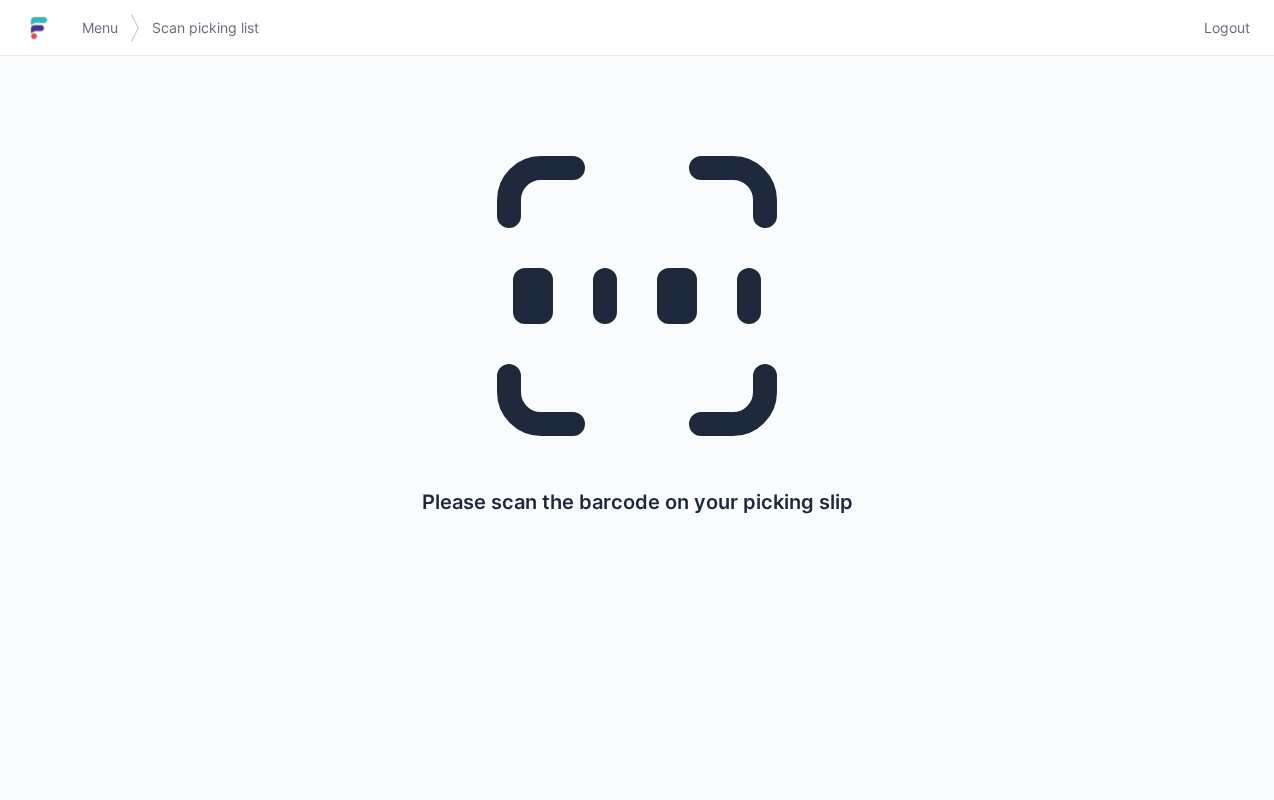 scroll, scrollTop: 0, scrollLeft: 0, axis: both 